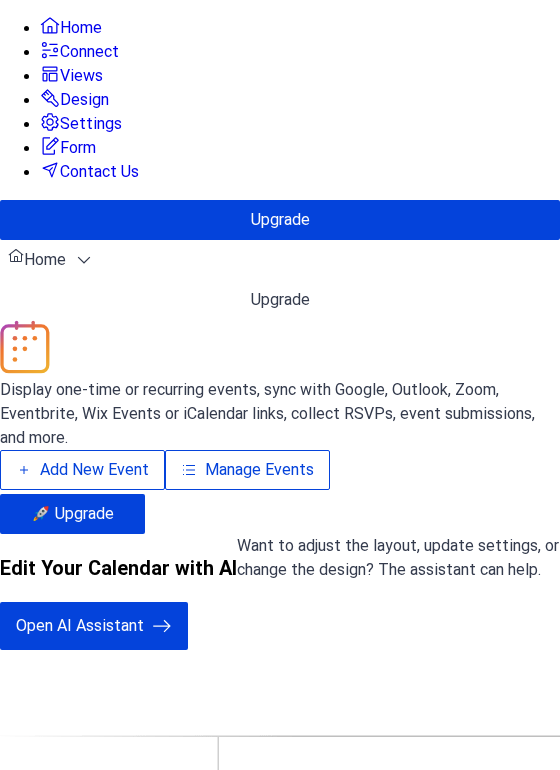 scroll, scrollTop: 0, scrollLeft: 0, axis: both 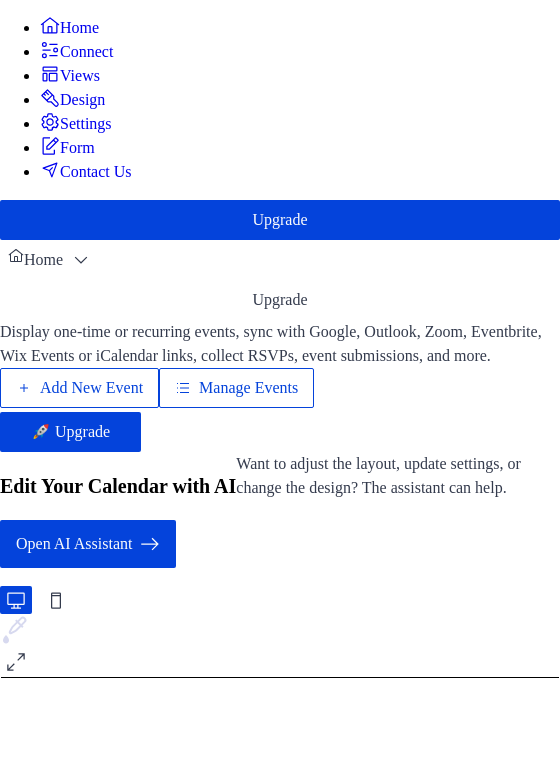 click on "Add New Event" at bounding box center (91, 388) 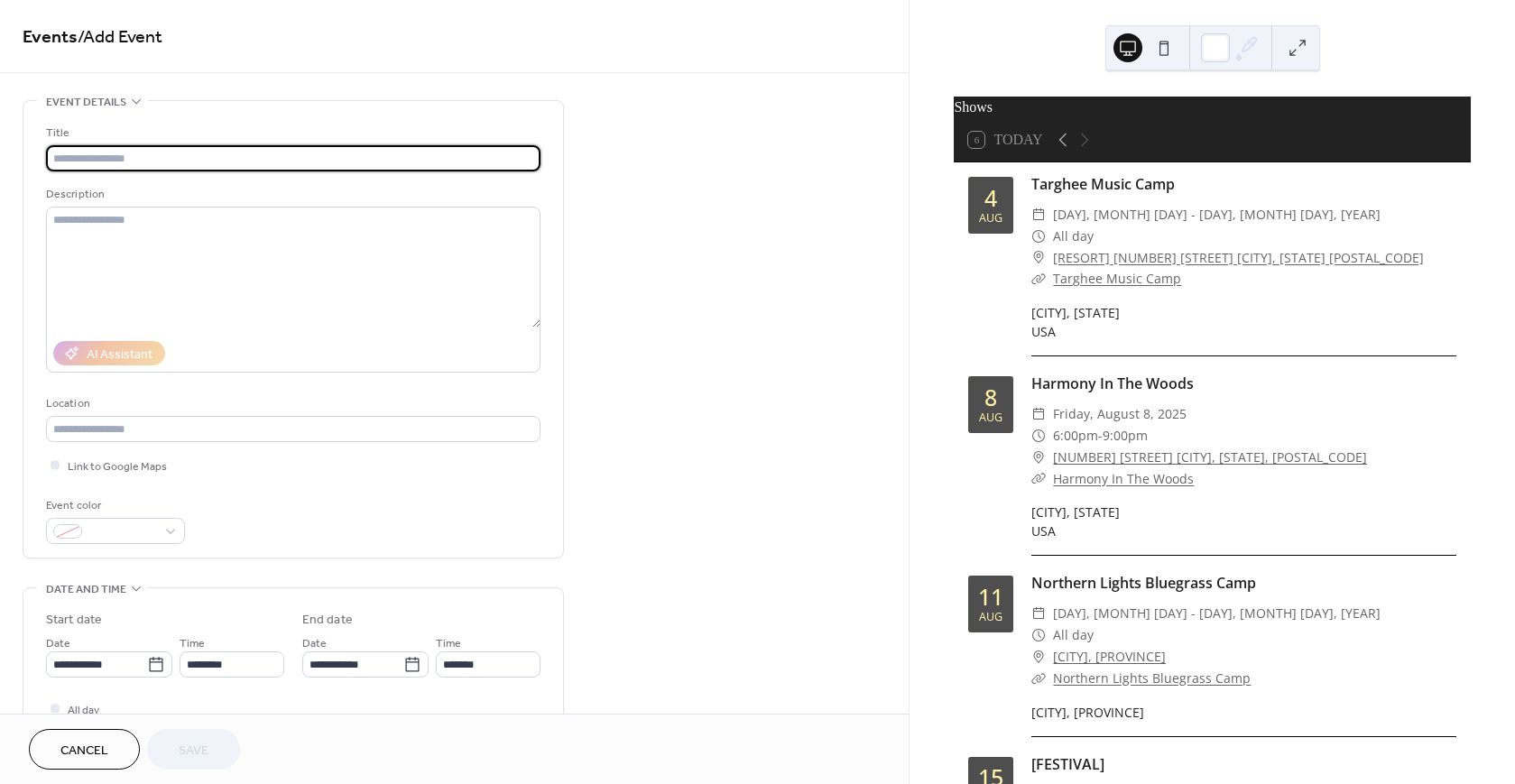 scroll, scrollTop: 0, scrollLeft: 0, axis: both 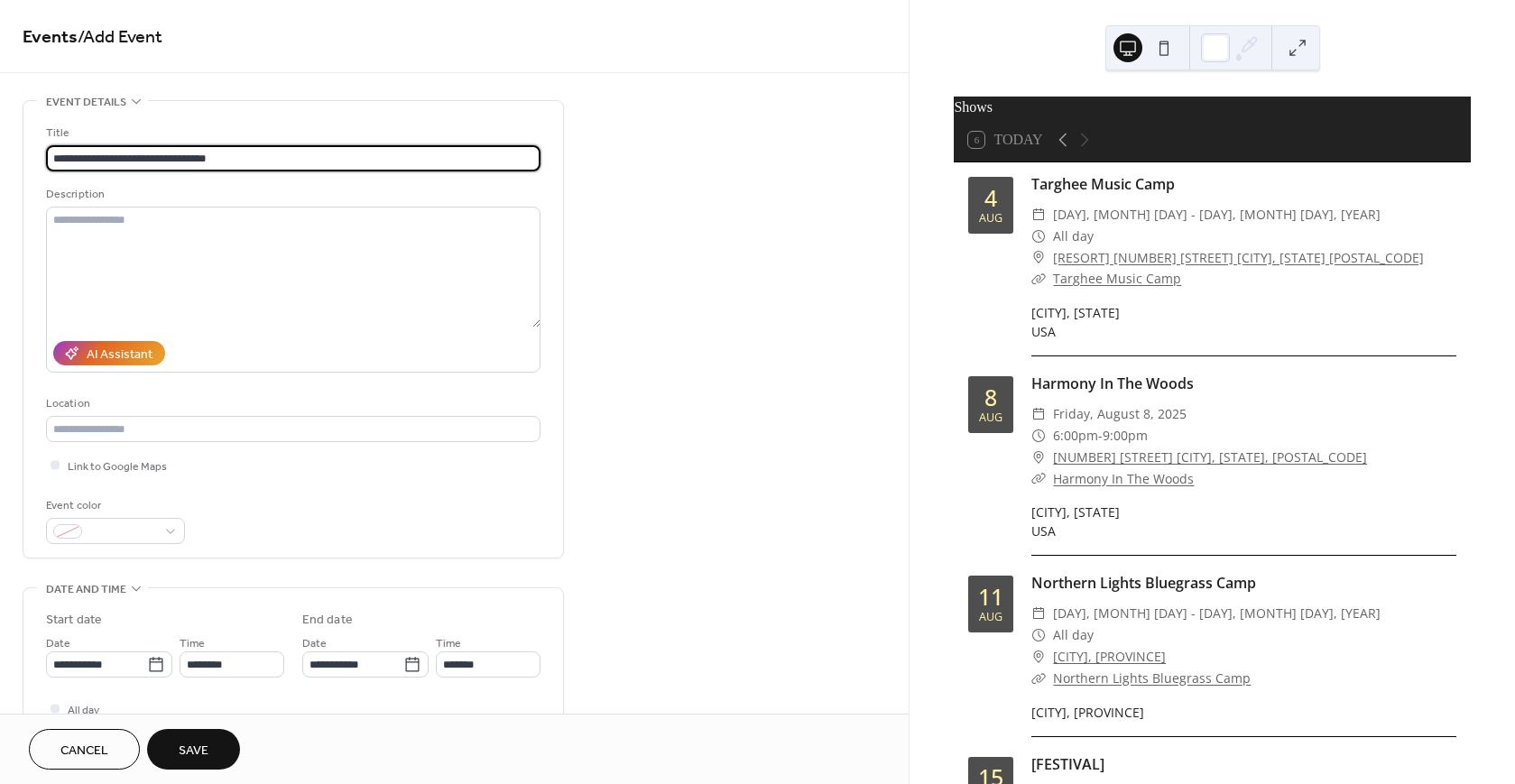 type on "**********" 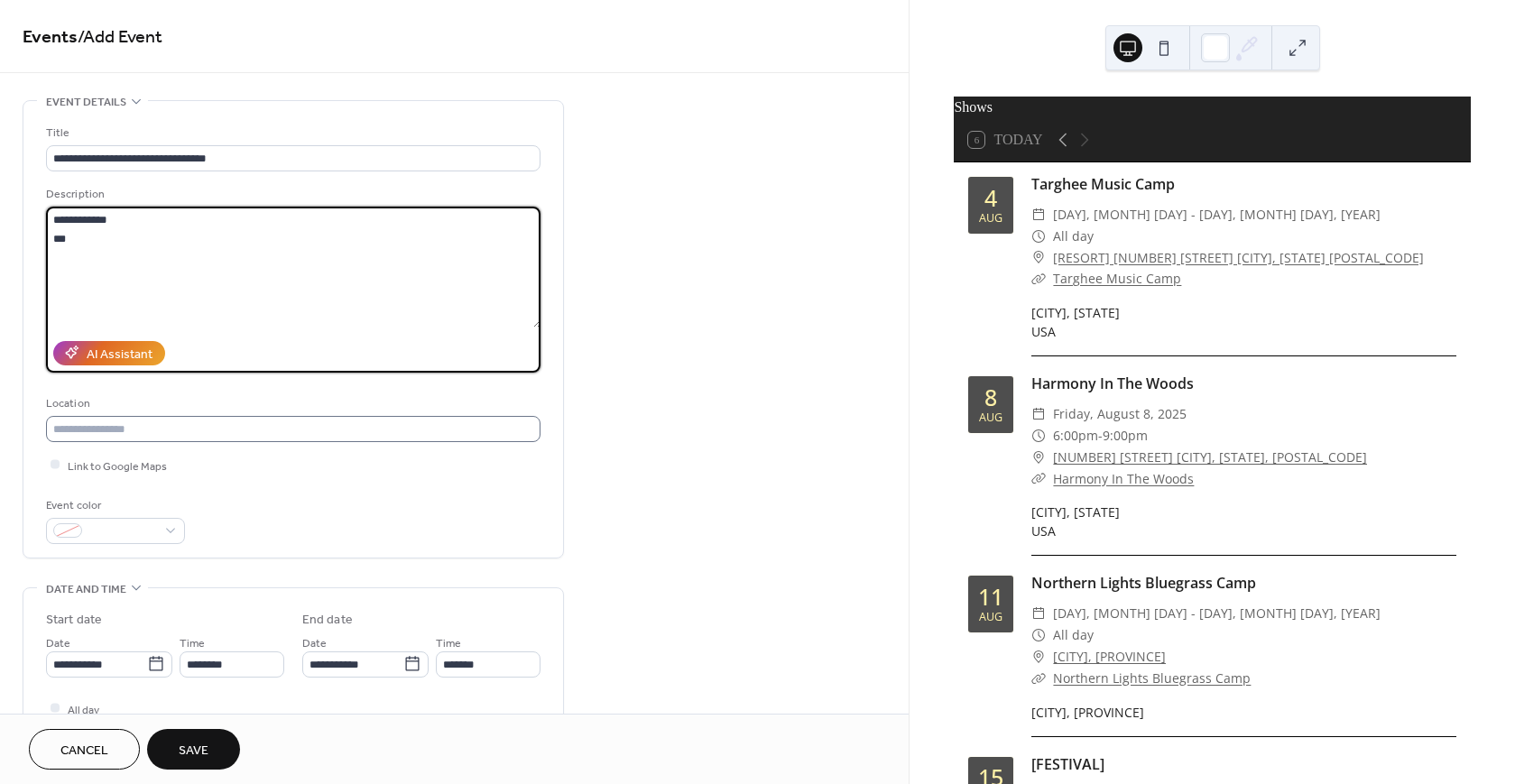 type on "**********" 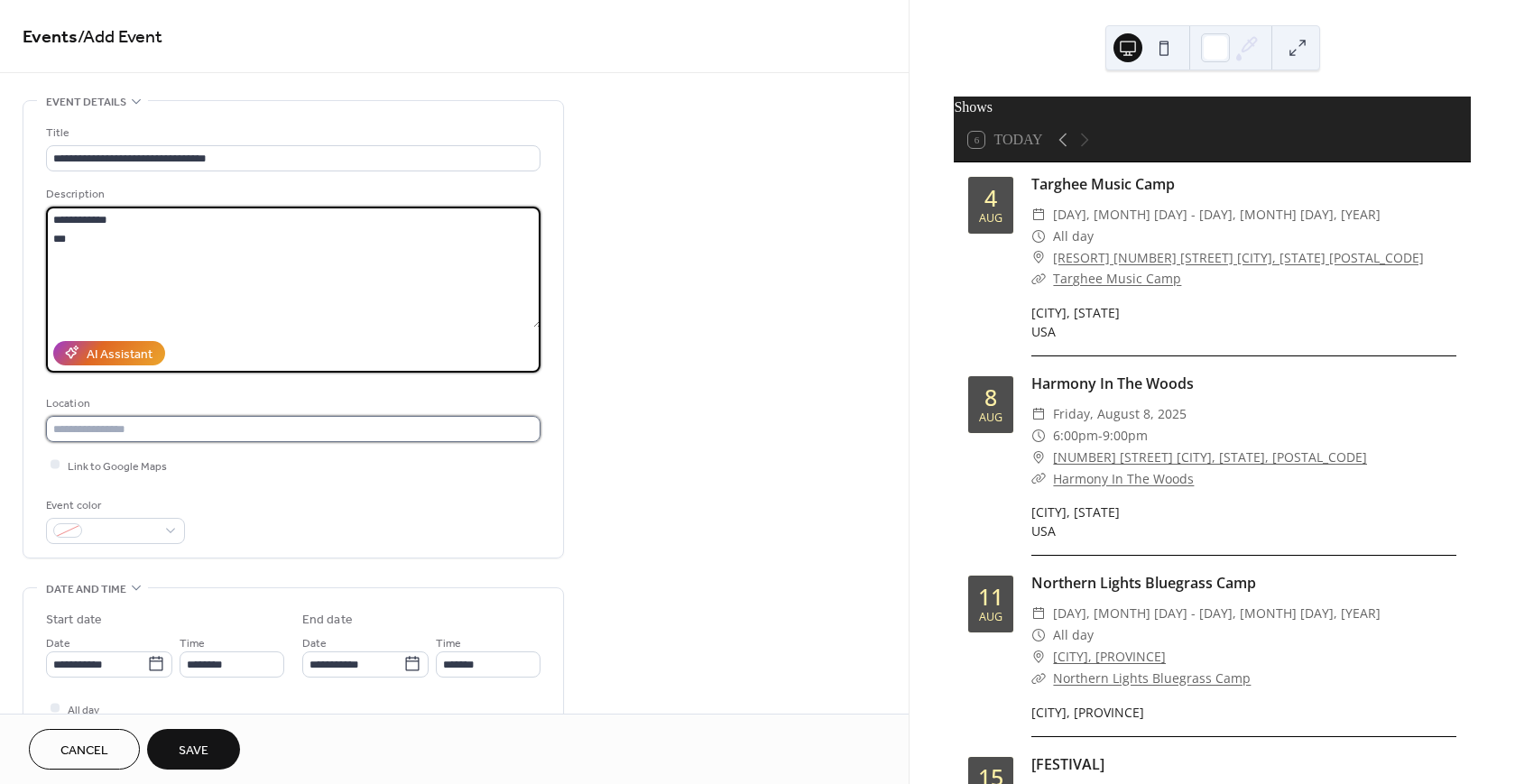 click at bounding box center [293, 429] 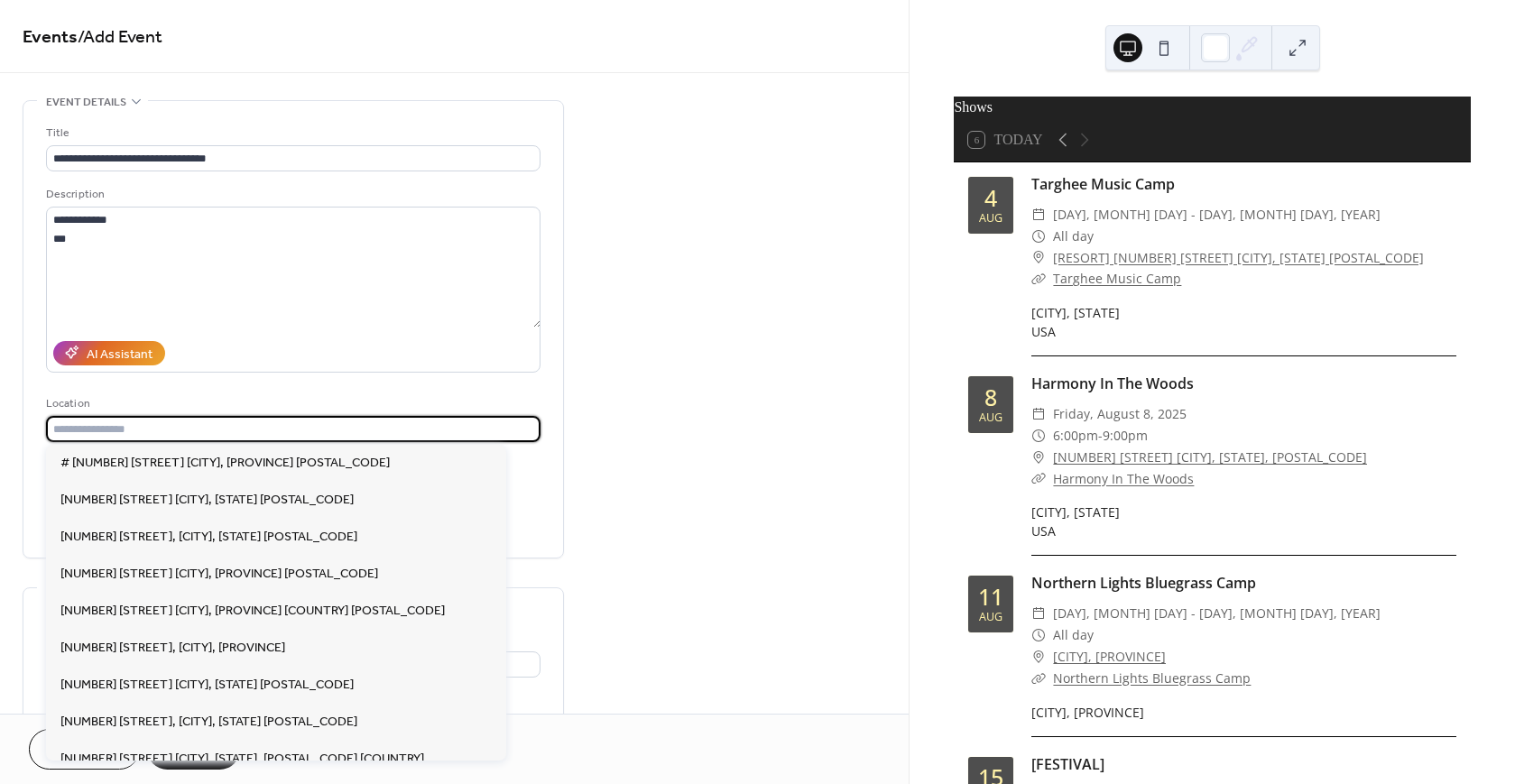 paste on "**********" 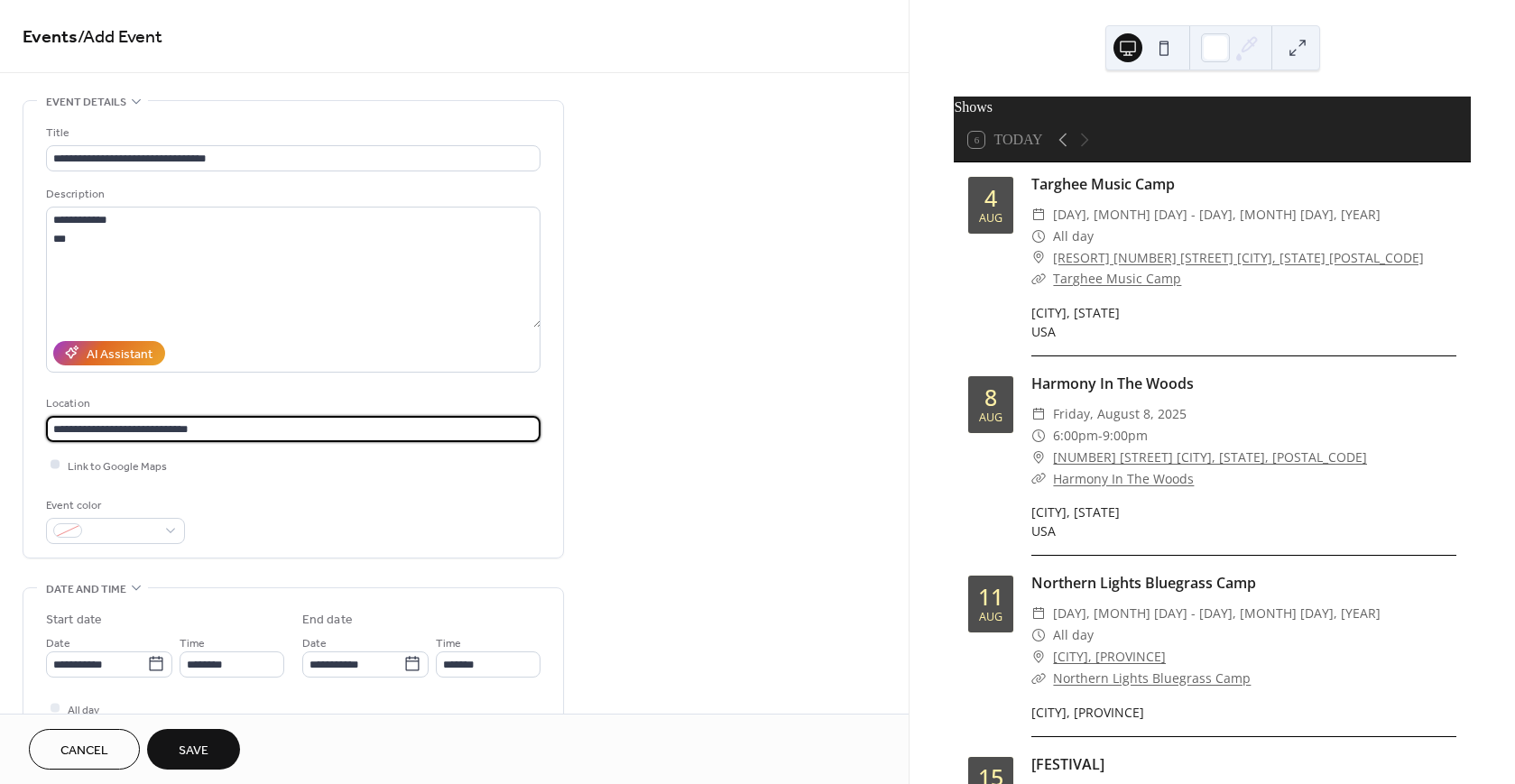 type on "**********" 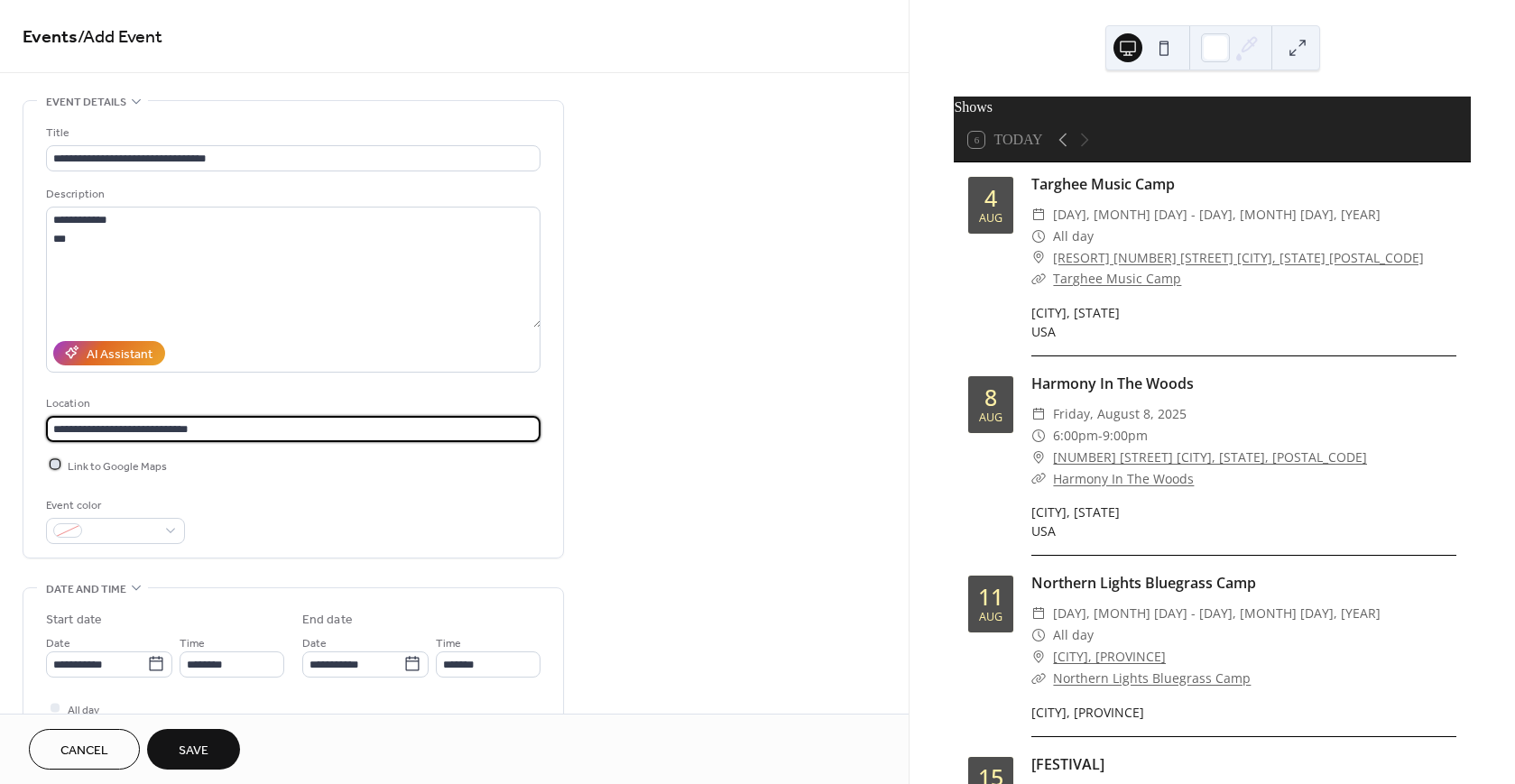 click at bounding box center (55, 465) 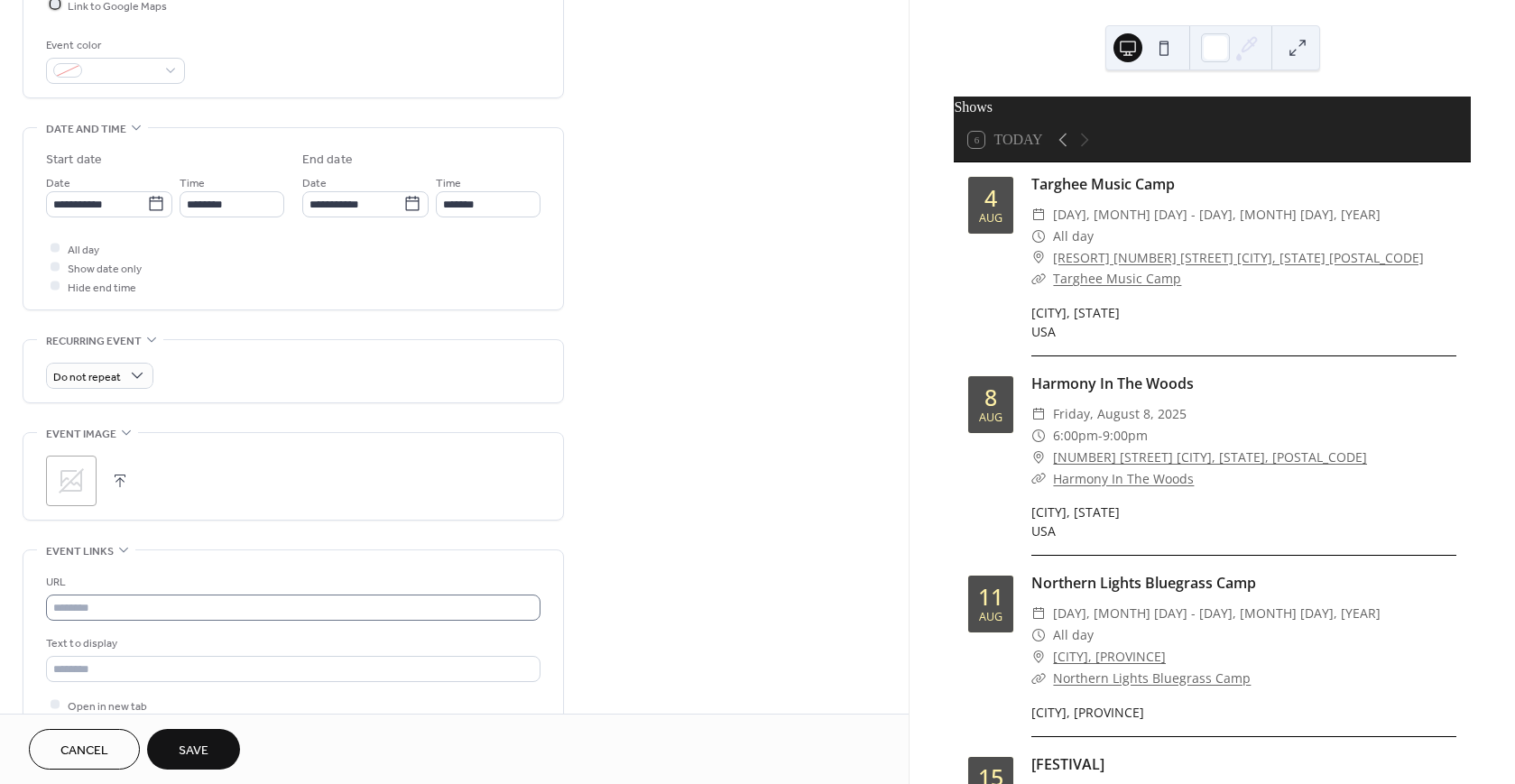 scroll, scrollTop: 0, scrollLeft: 0, axis: both 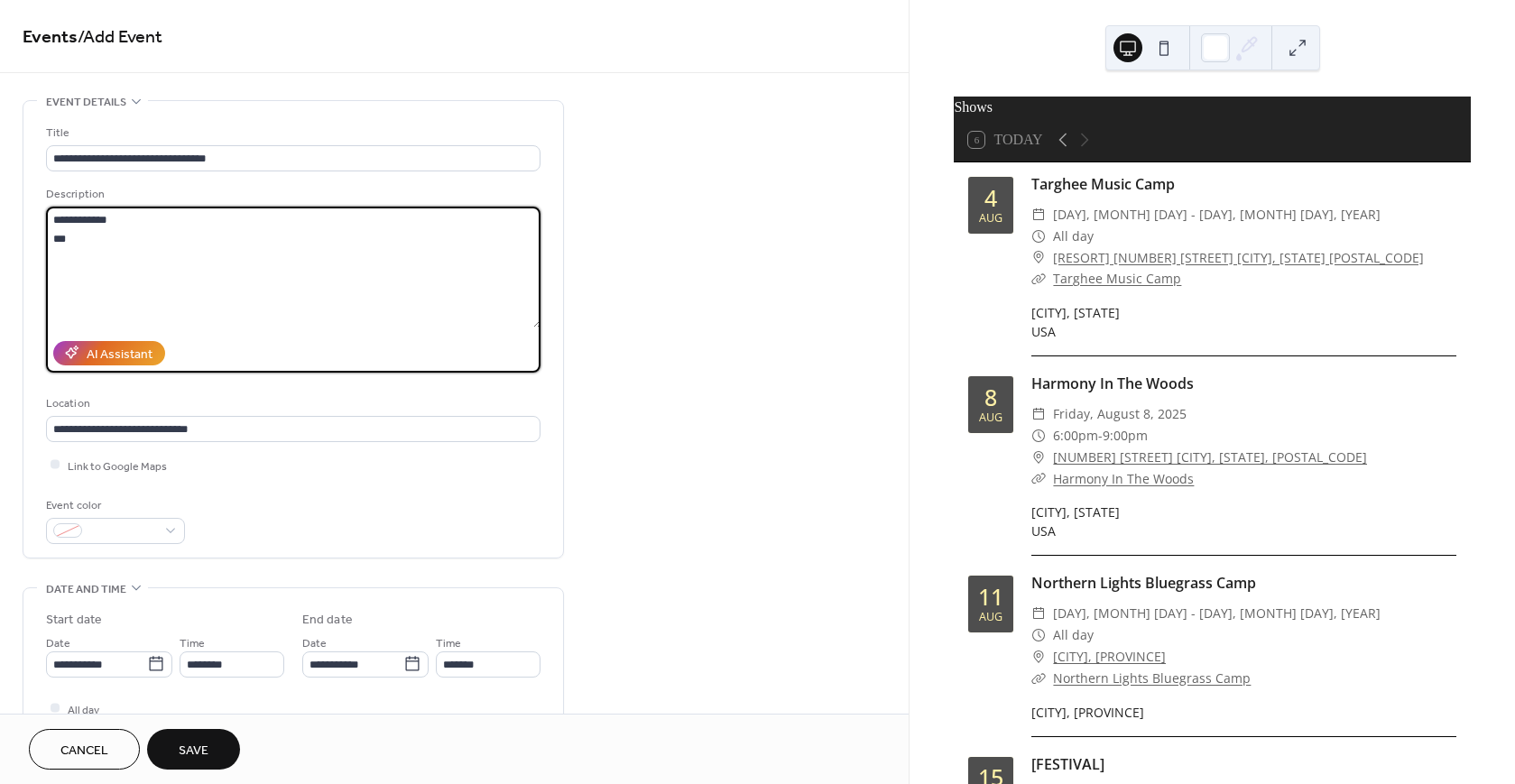 click on "**********" at bounding box center (293, 267) 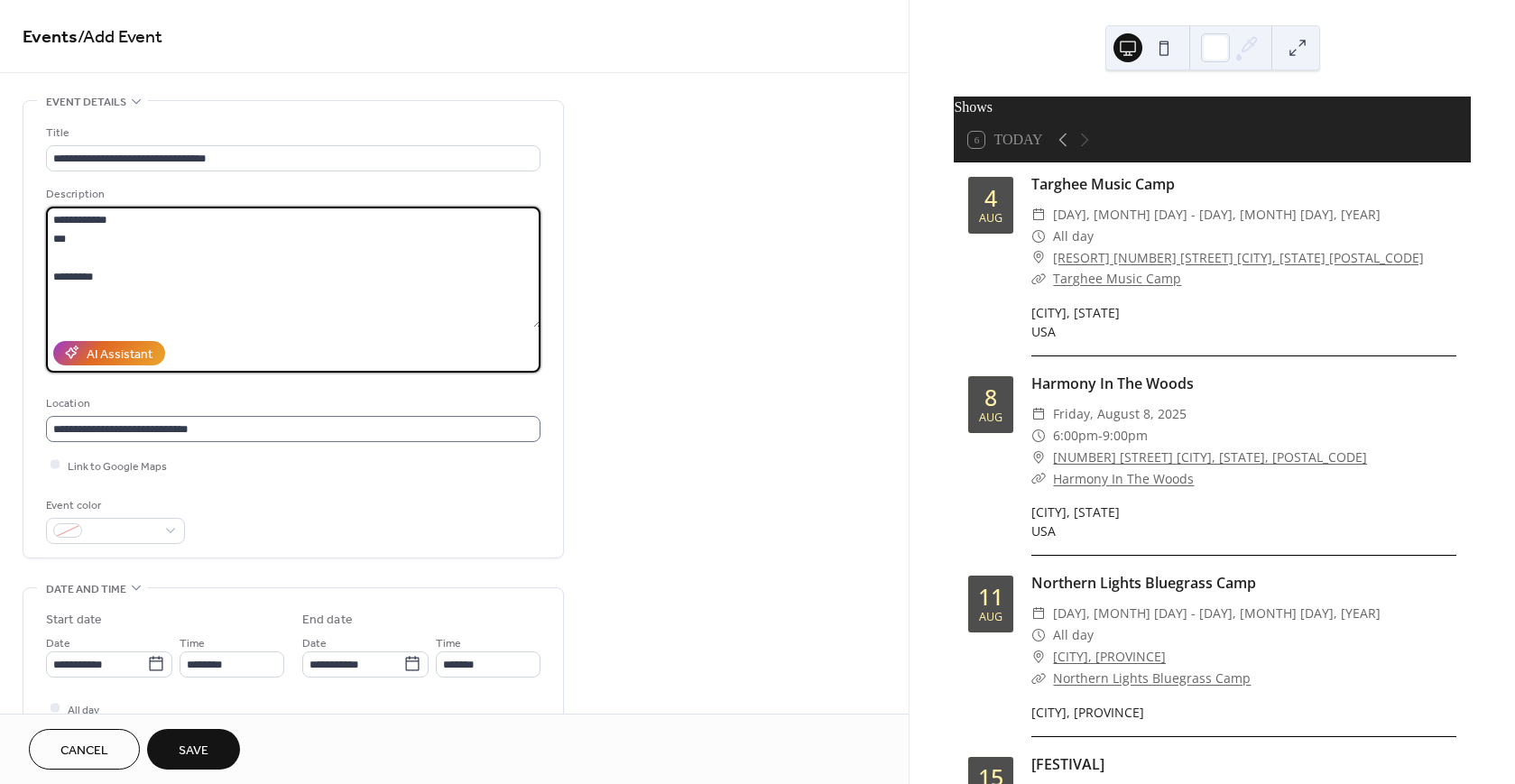 paste on "**********" 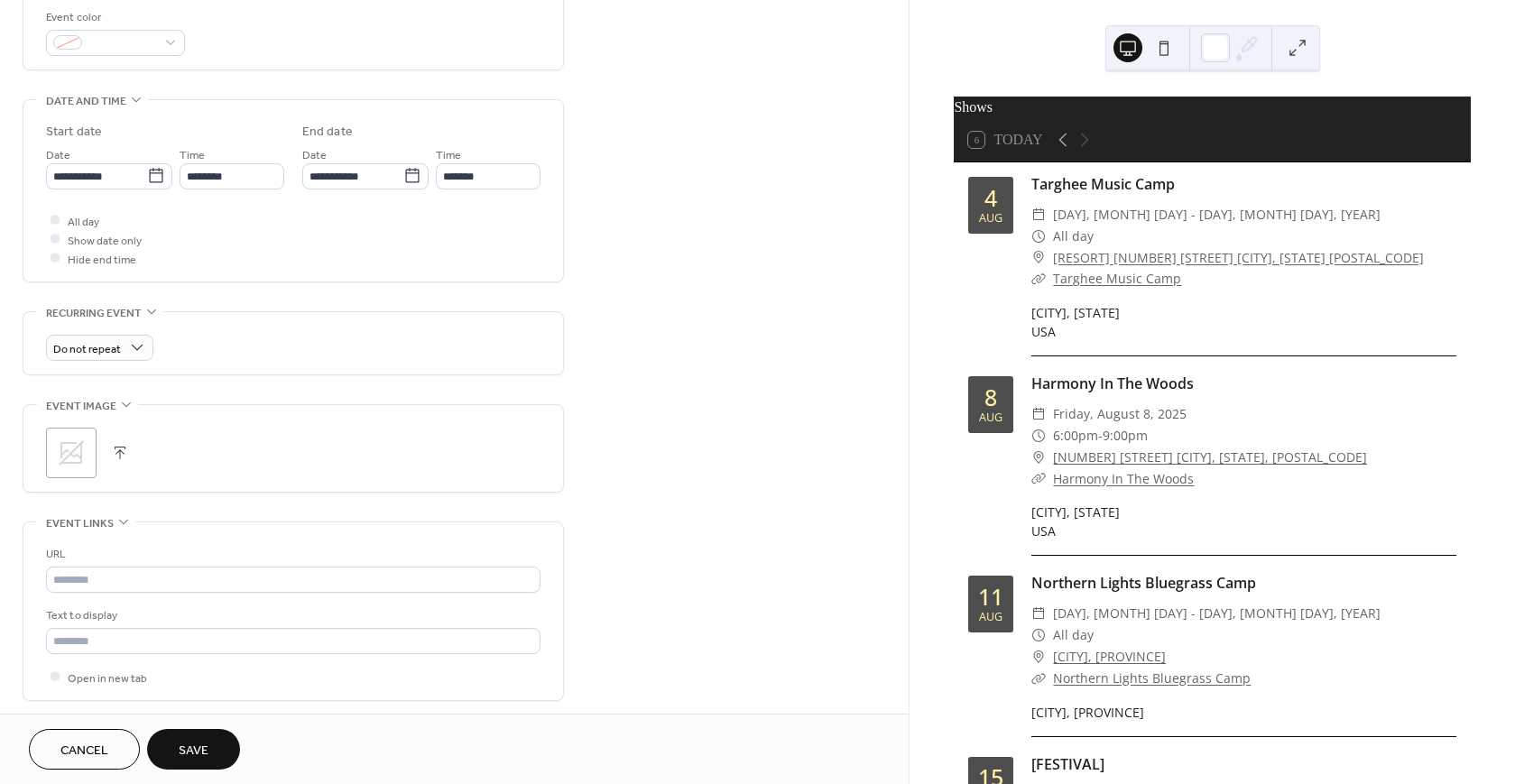 scroll, scrollTop: 494, scrollLeft: 0, axis: vertical 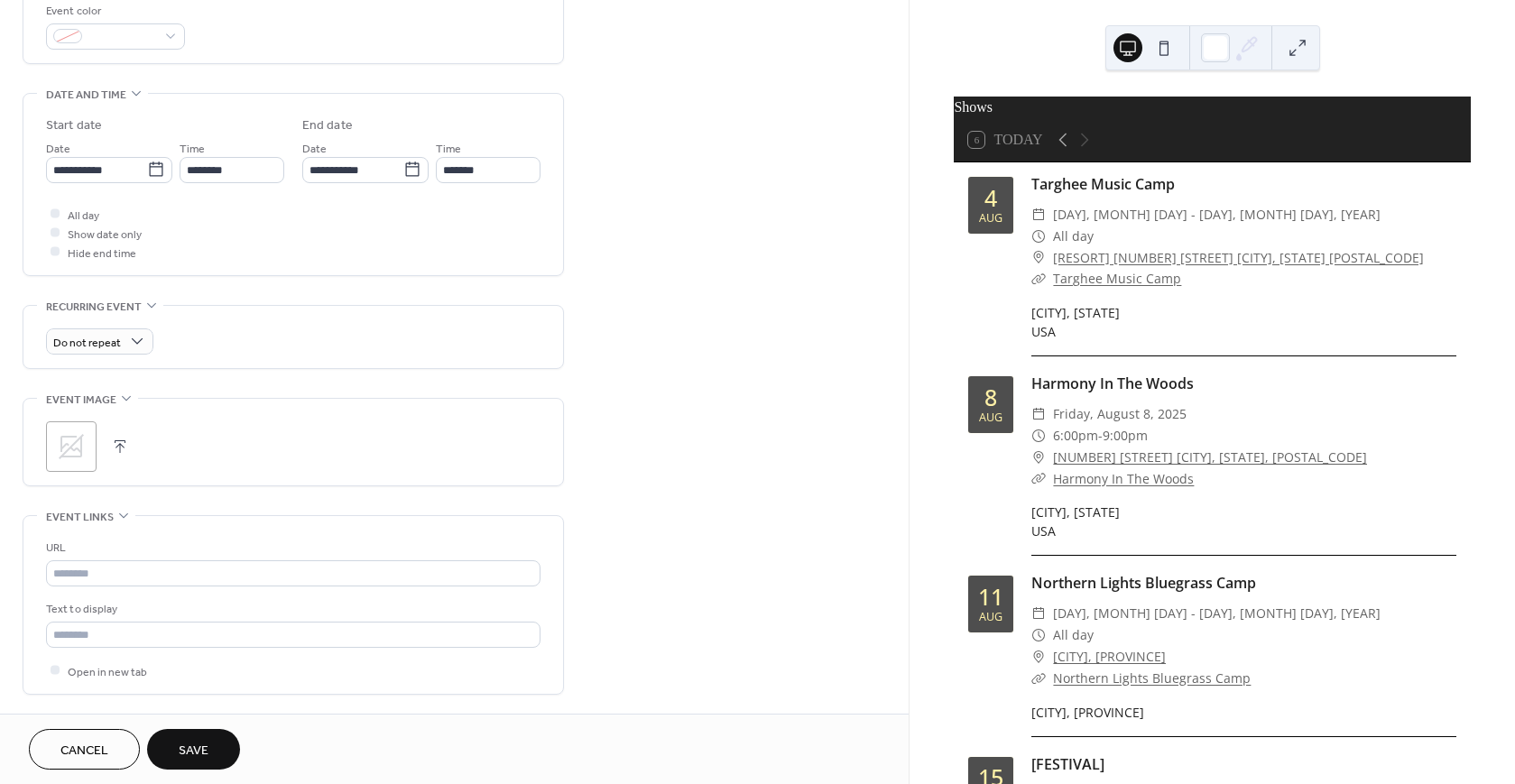 type on "**********" 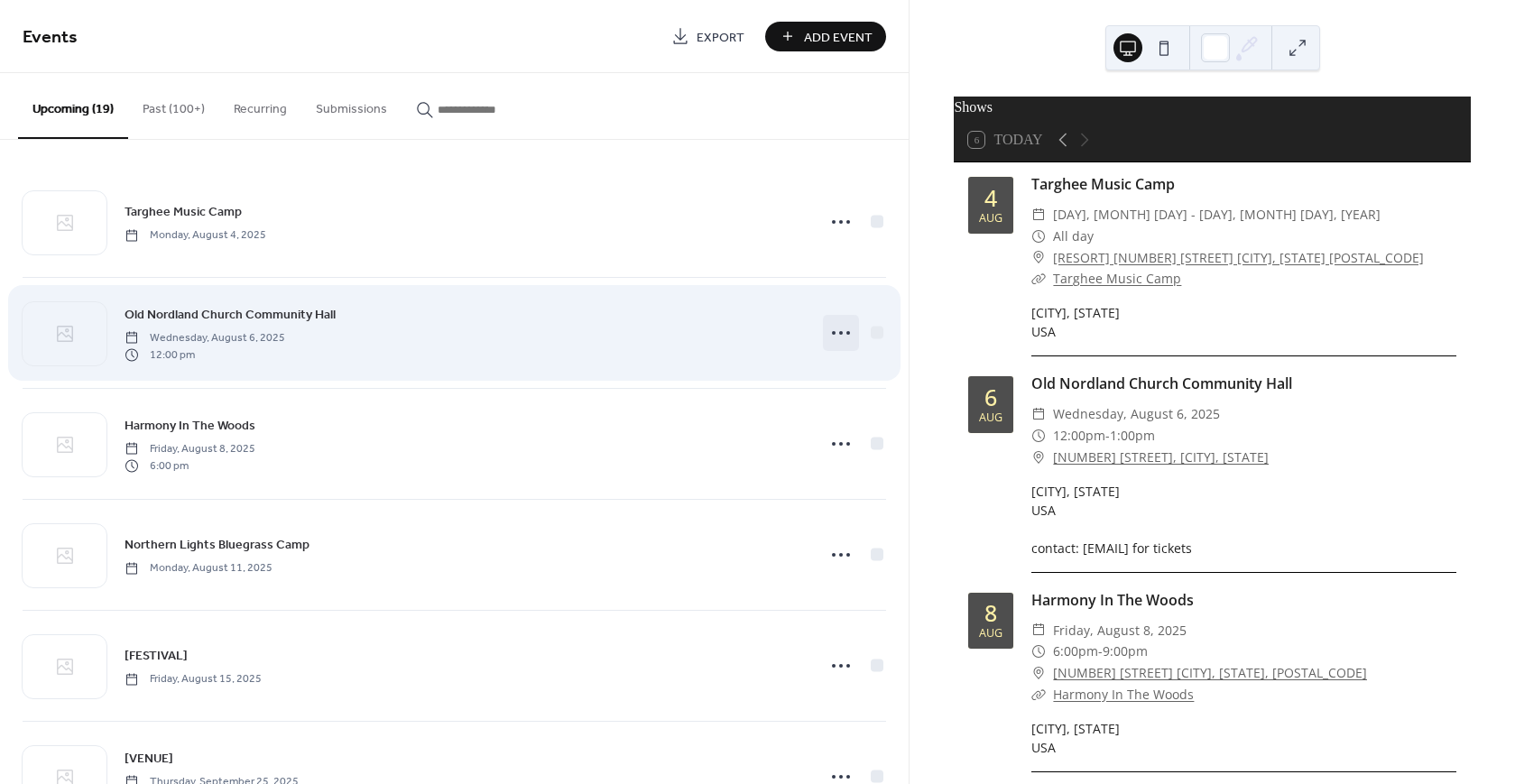 click 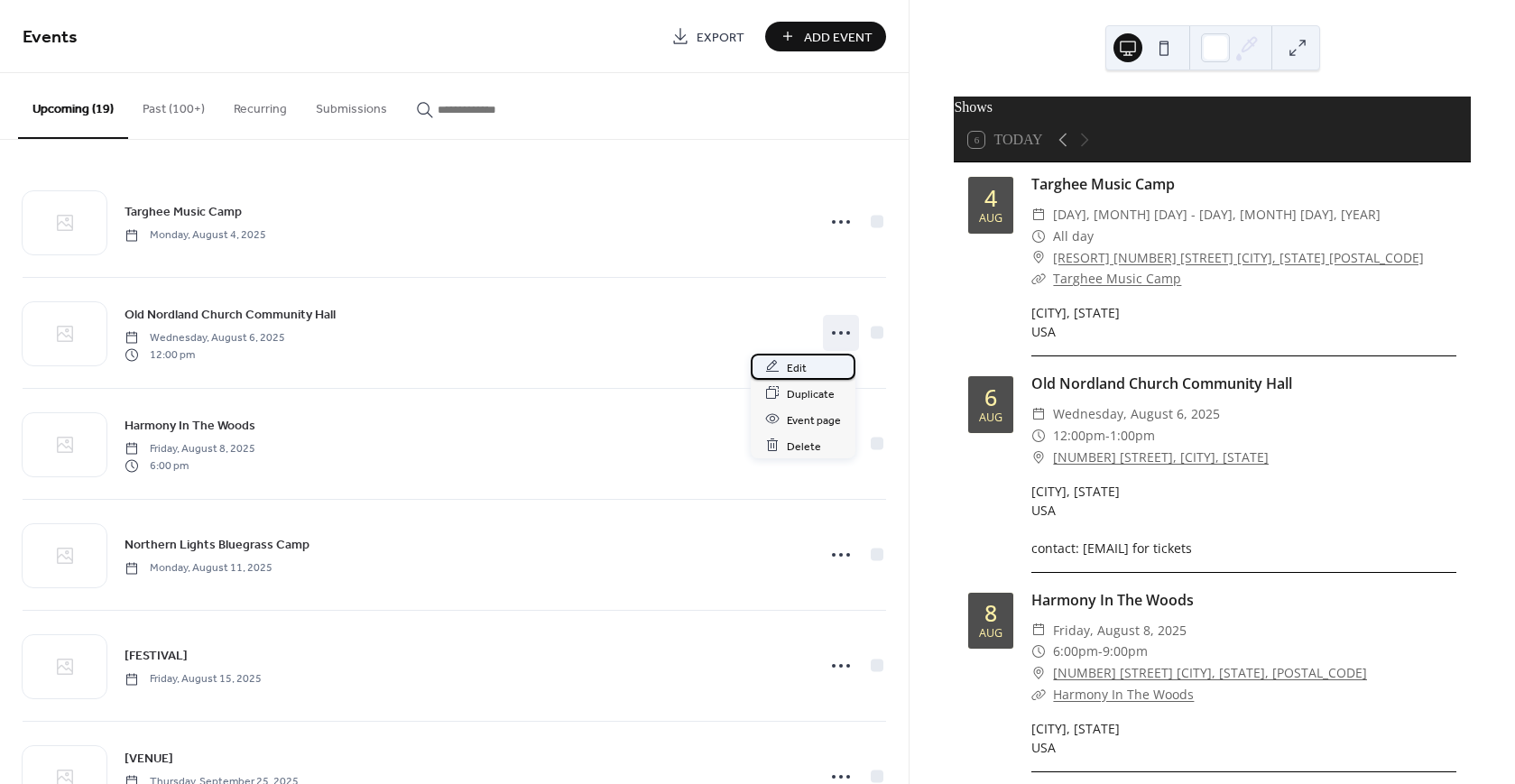 click on "Edit" at bounding box center (803, 366) 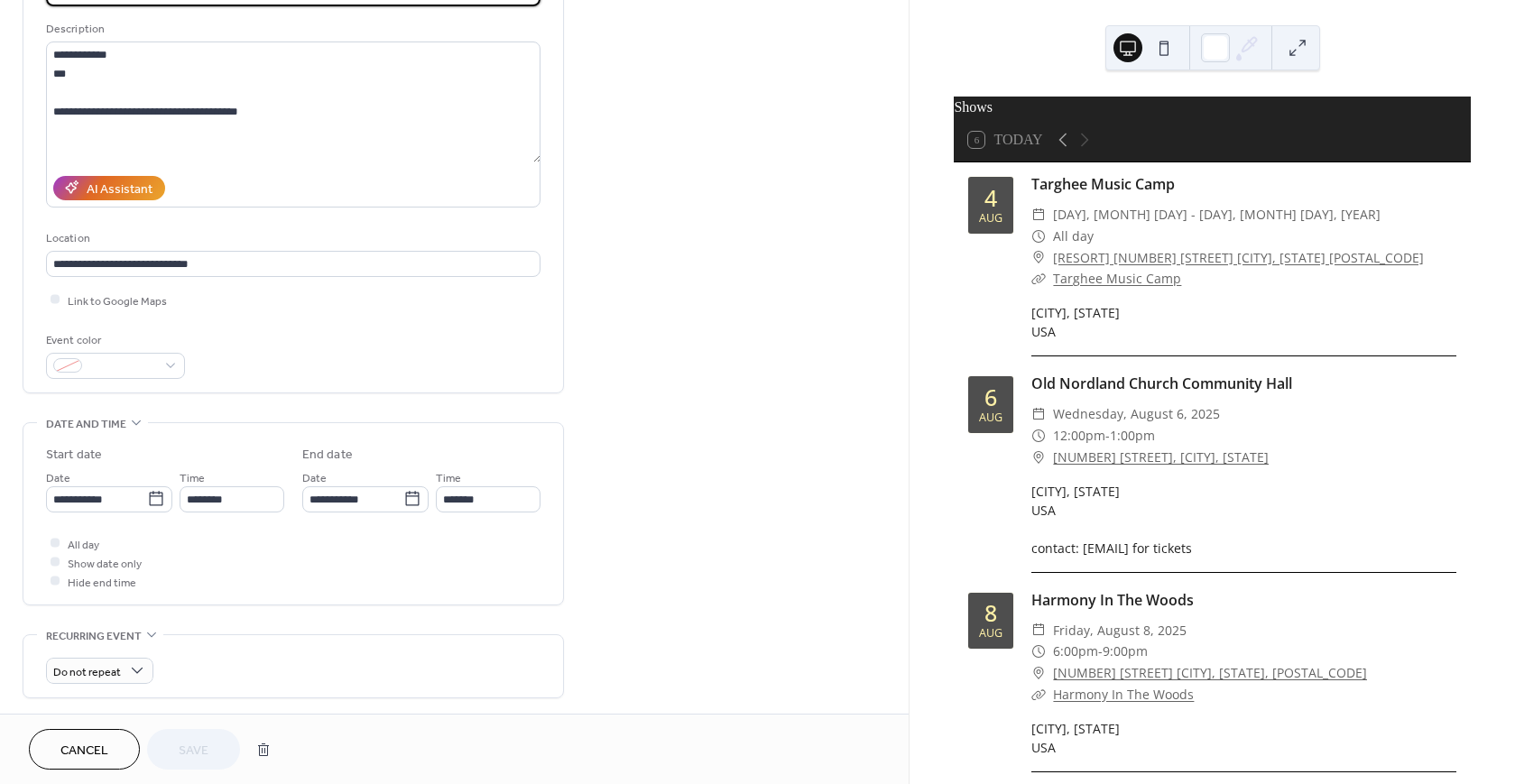 scroll, scrollTop: 191, scrollLeft: 0, axis: vertical 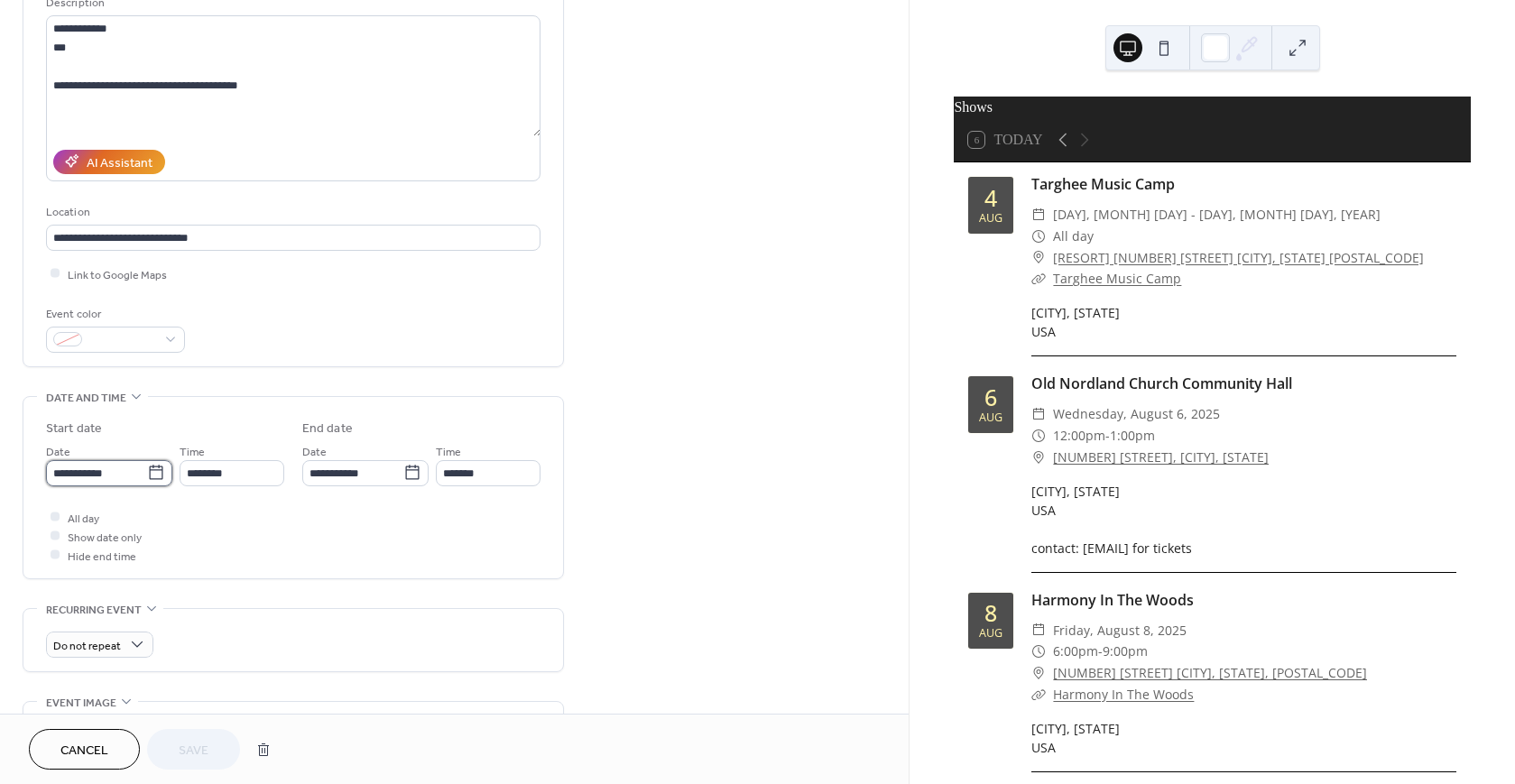 click on "**********" at bounding box center [97, 473] 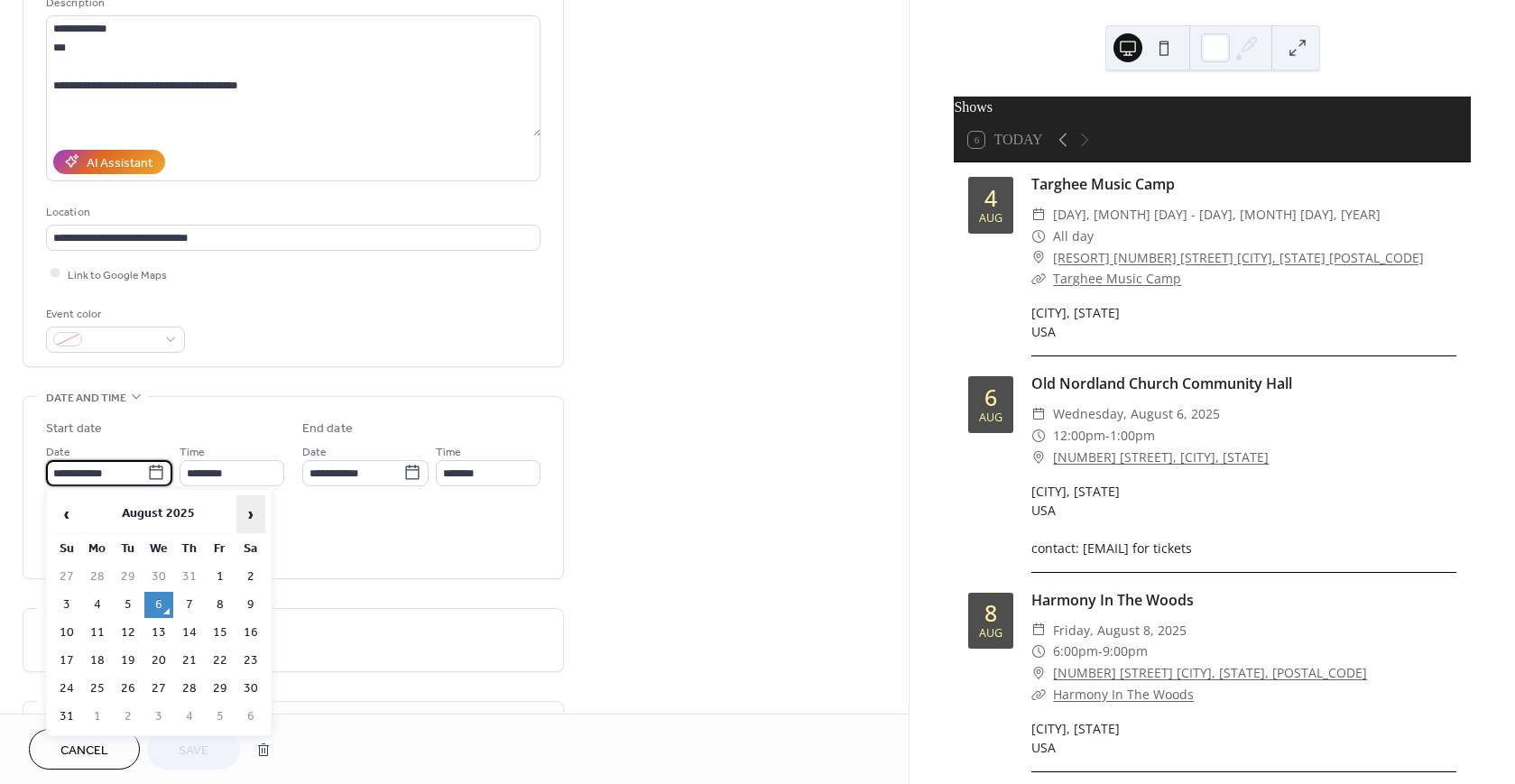 click on "›" at bounding box center [251, 514] 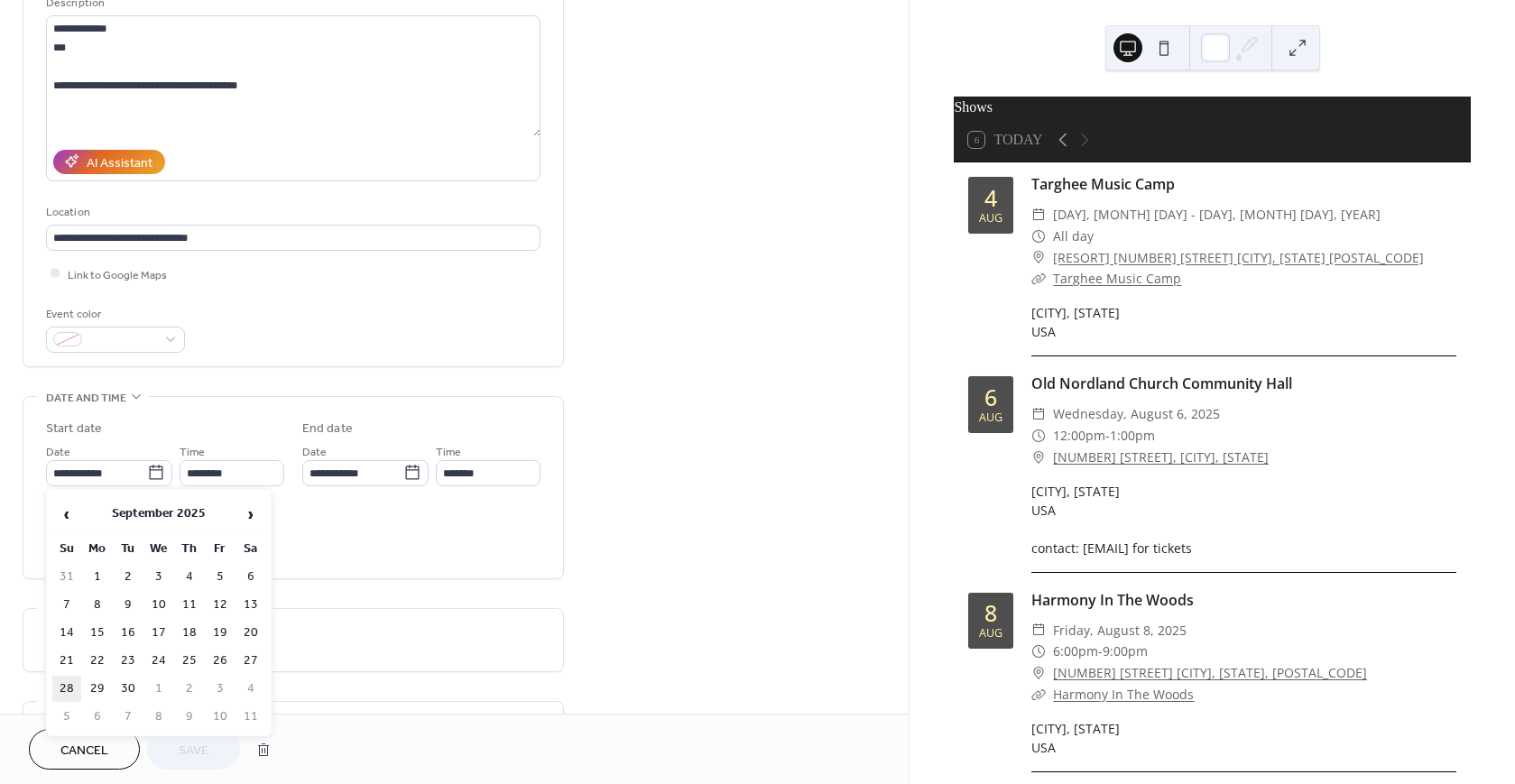 click on "28" at bounding box center [67, 688] 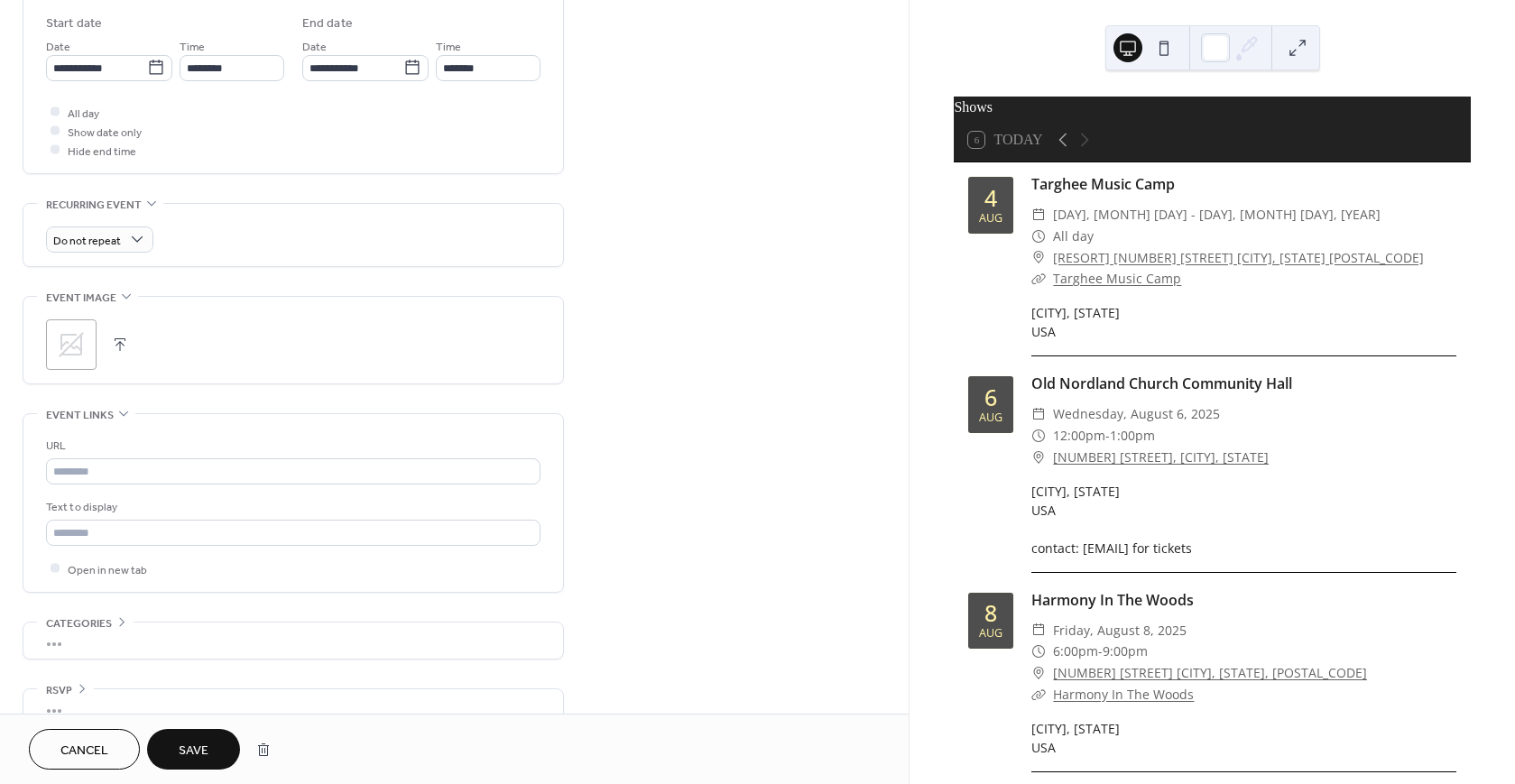 scroll, scrollTop: 621, scrollLeft: 0, axis: vertical 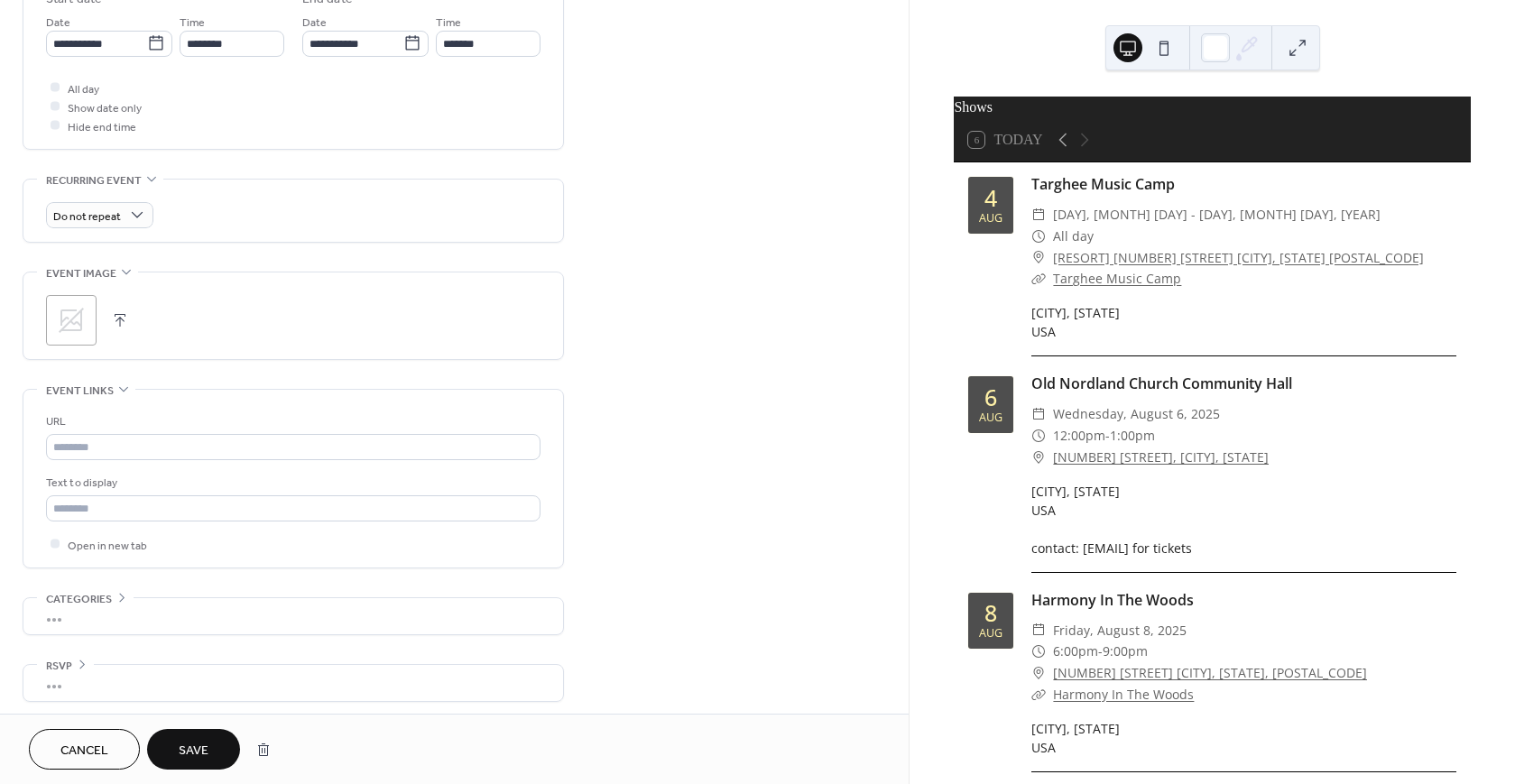 click on "Save" at bounding box center [193, 751] 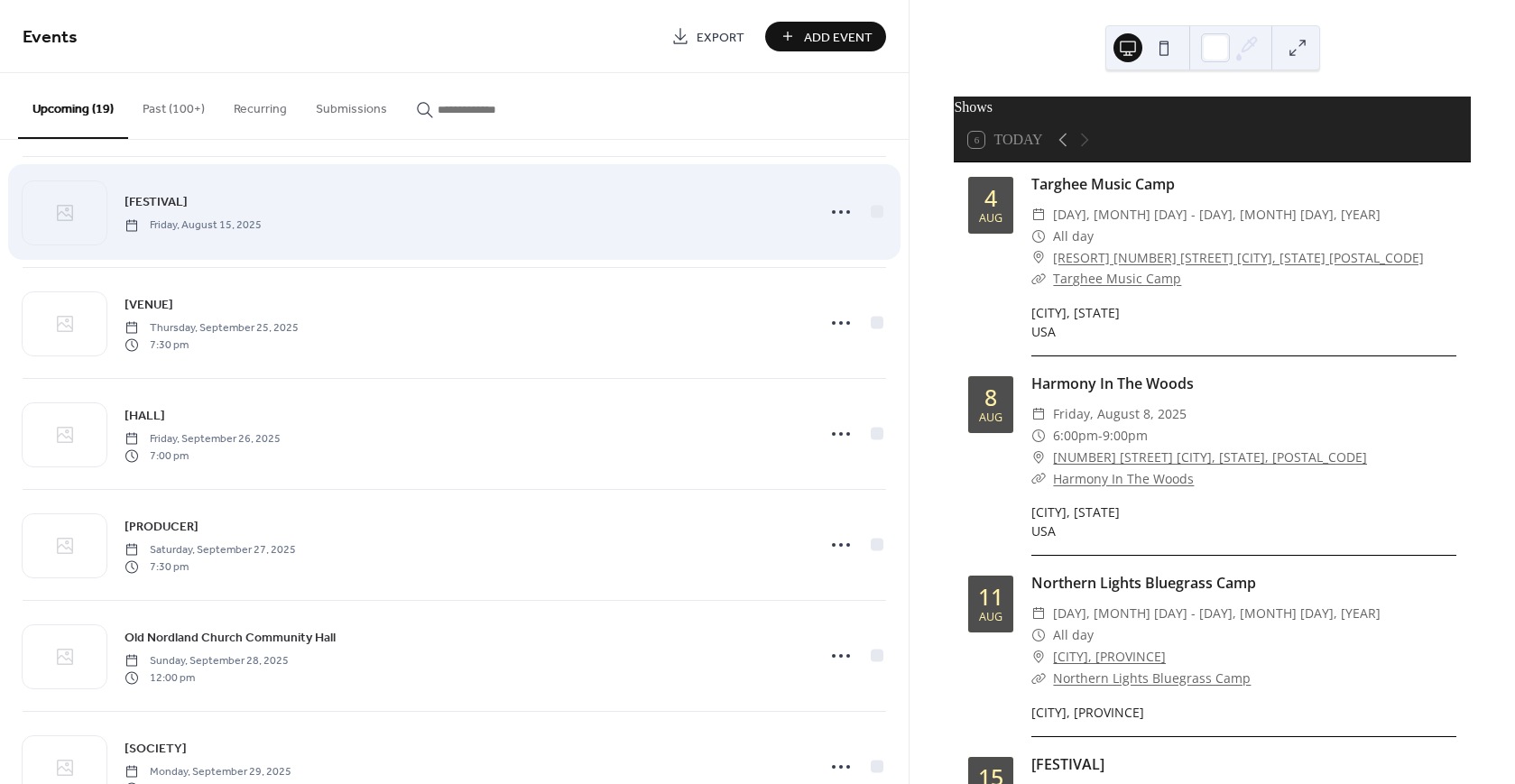 scroll, scrollTop: 346, scrollLeft: 0, axis: vertical 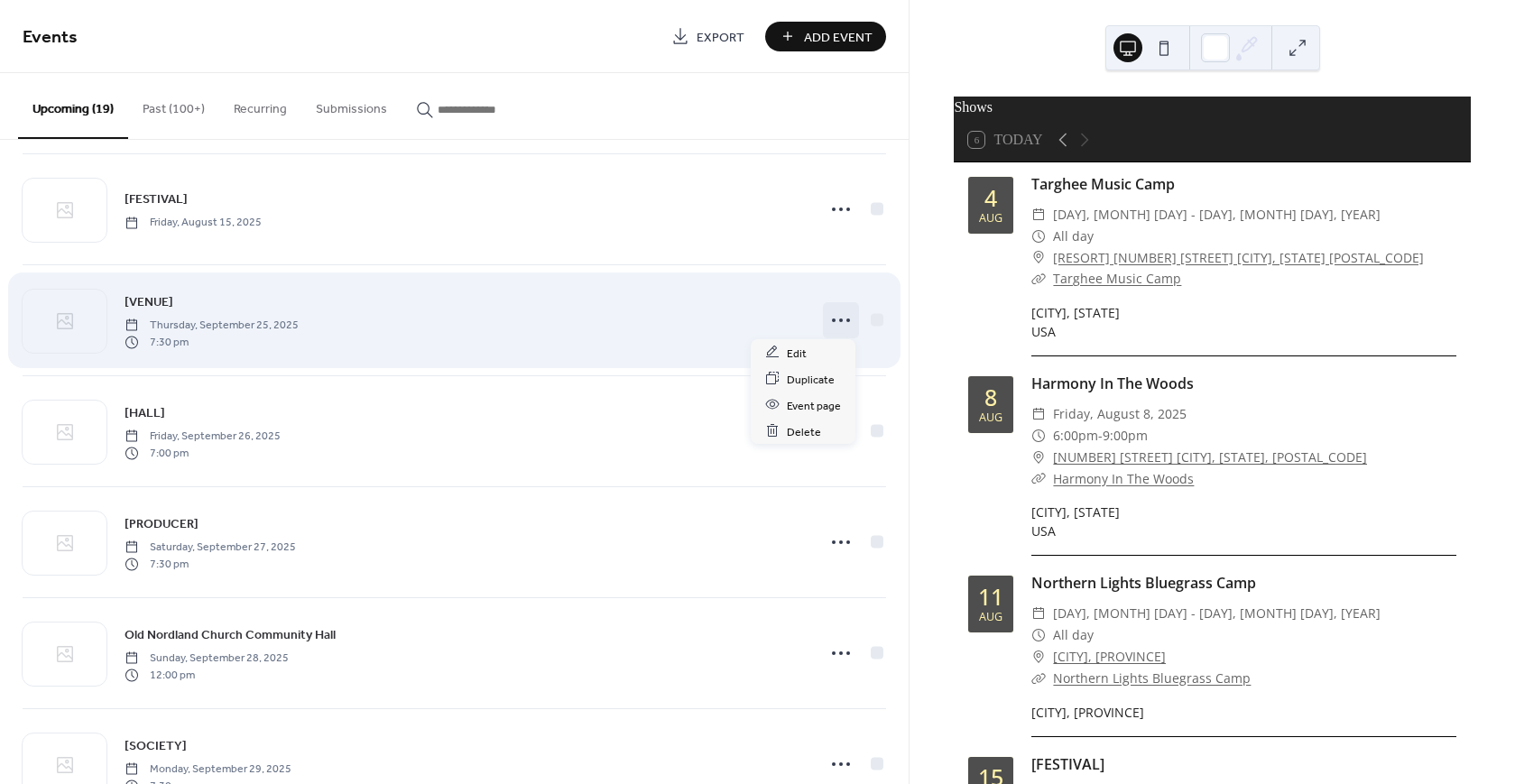 click 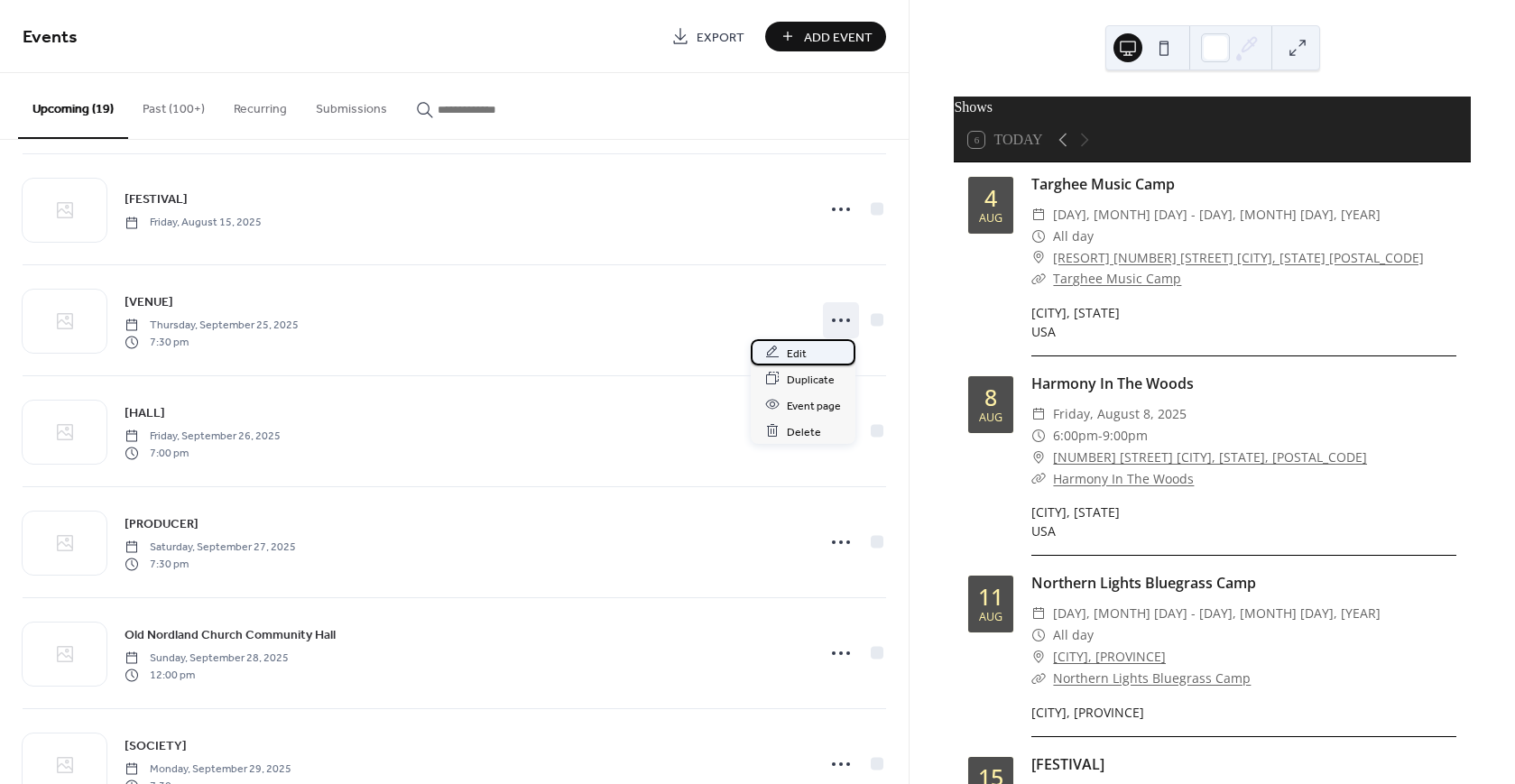 click on "Edit" at bounding box center [803, 352] 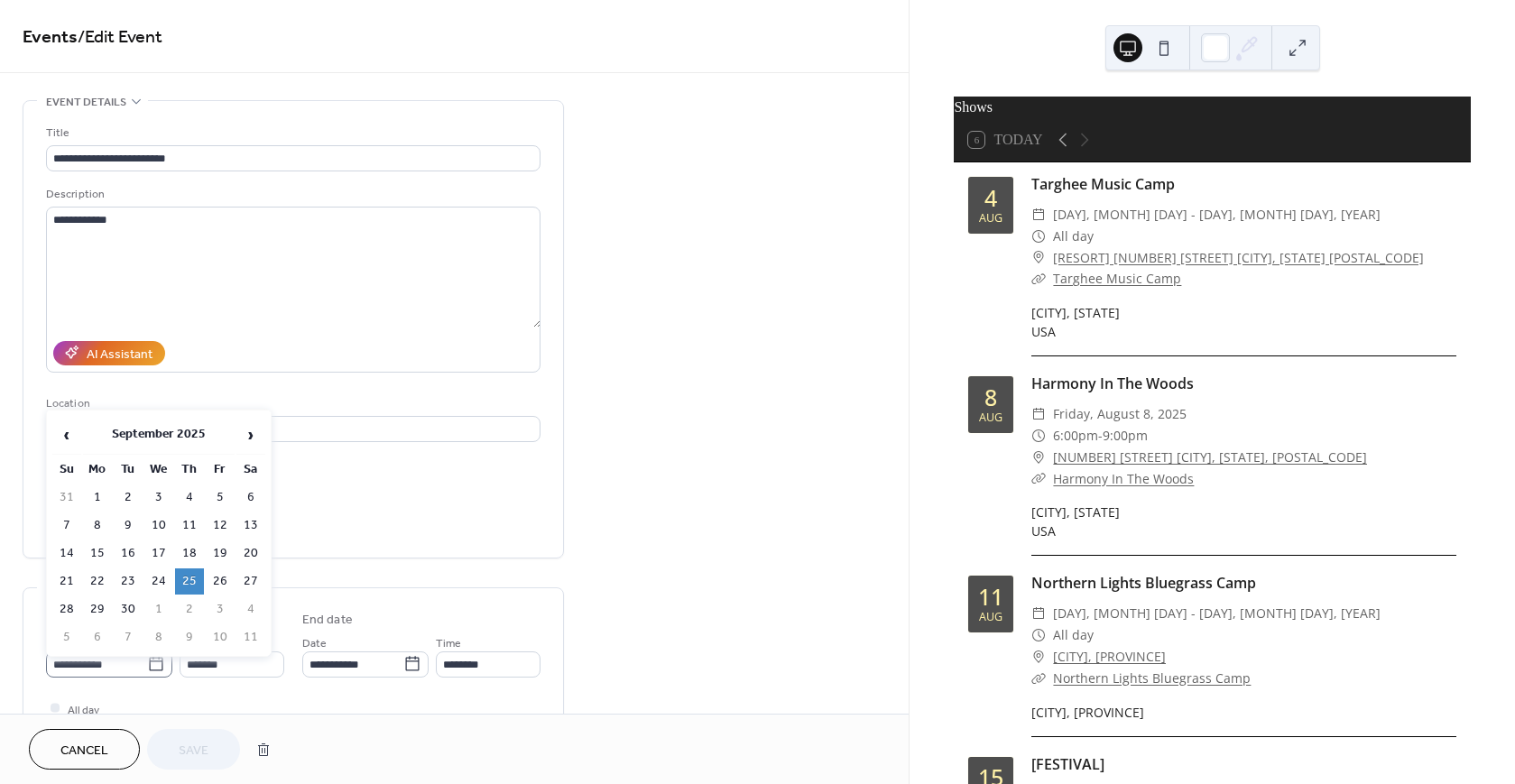 click 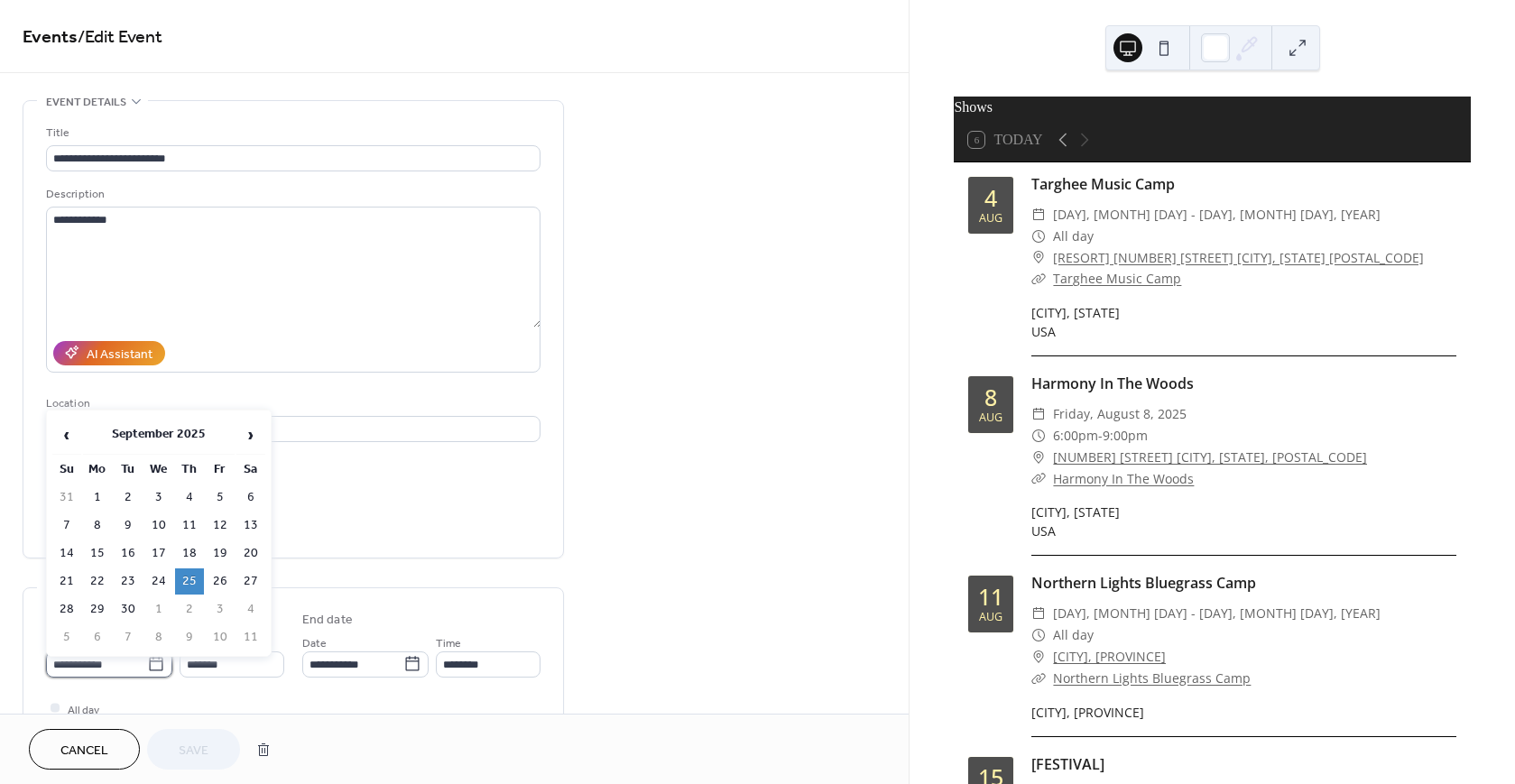 click on "**********" at bounding box center [97, 664] 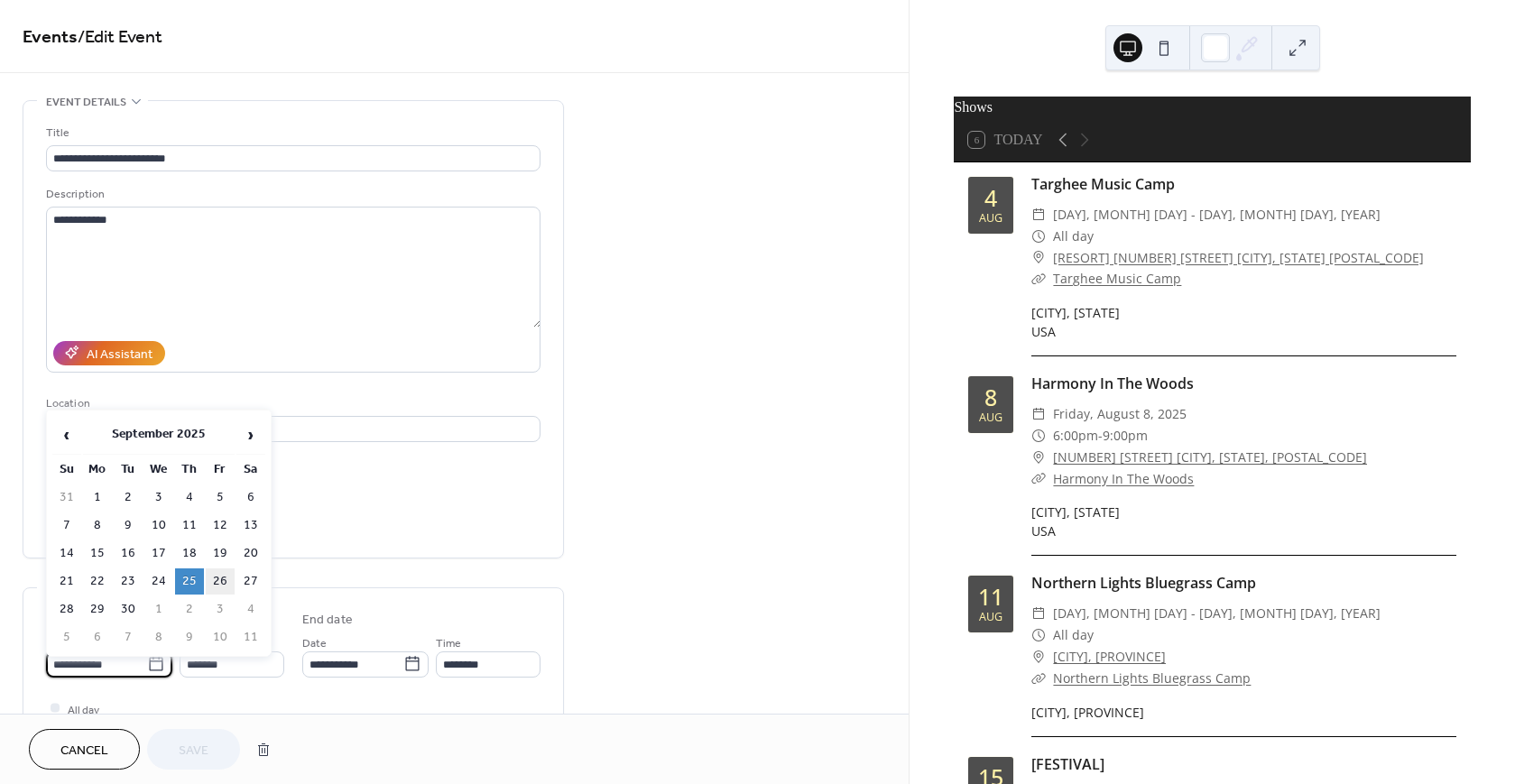 click on "26" at bounding box center (220, 581) 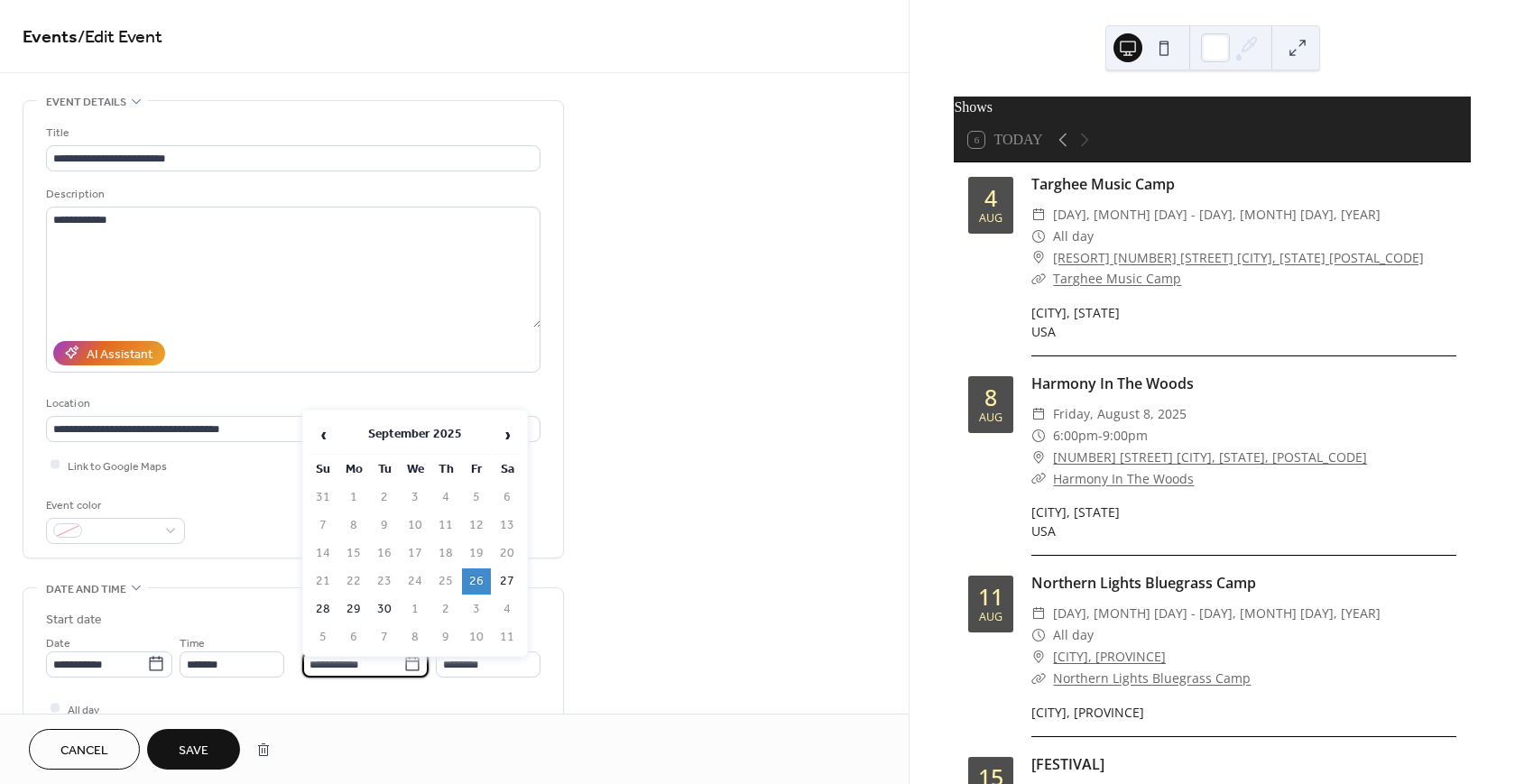 click on "**********" at bounding box center (353, 664) 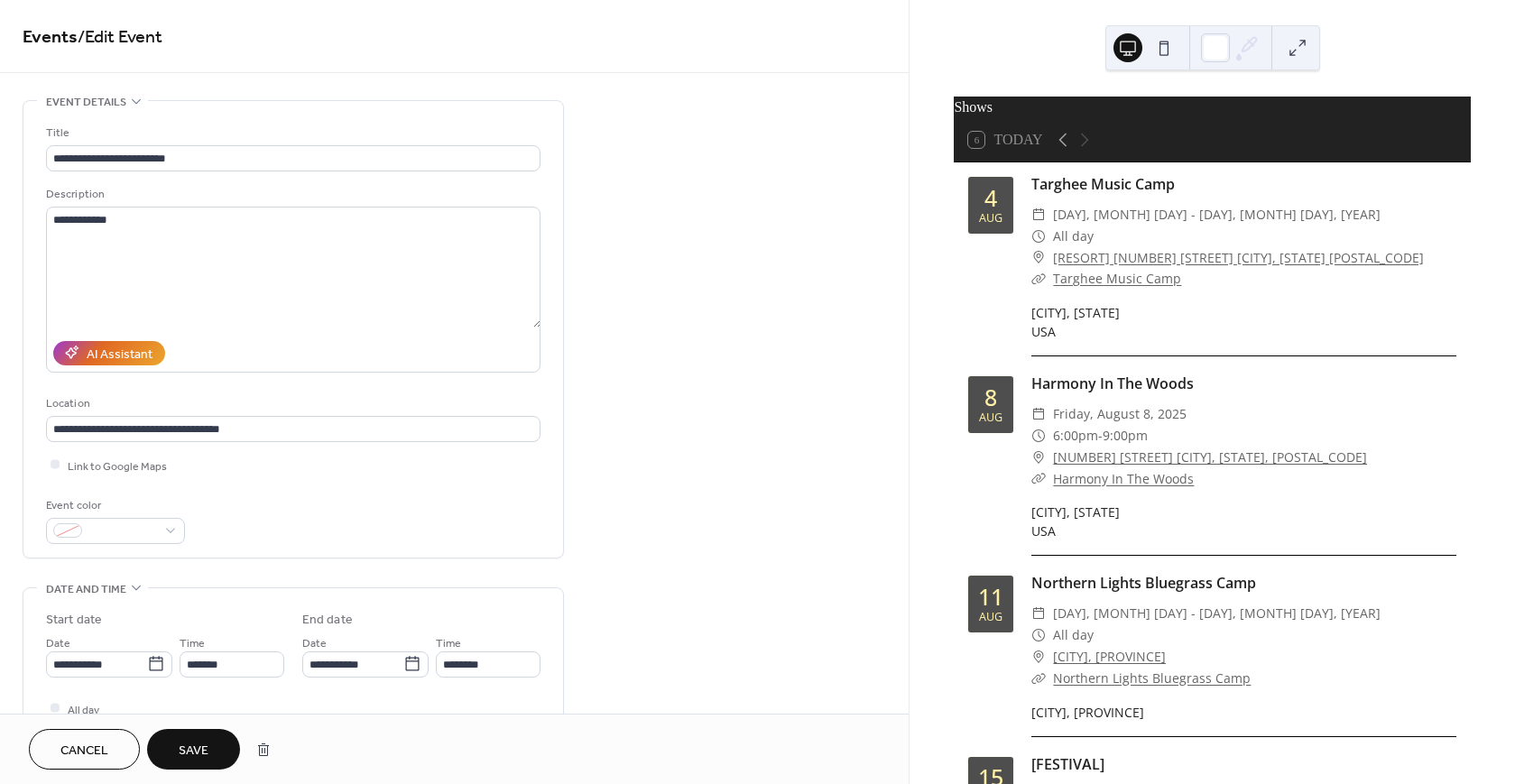 click on "Save" at bounding box center [193, 751] 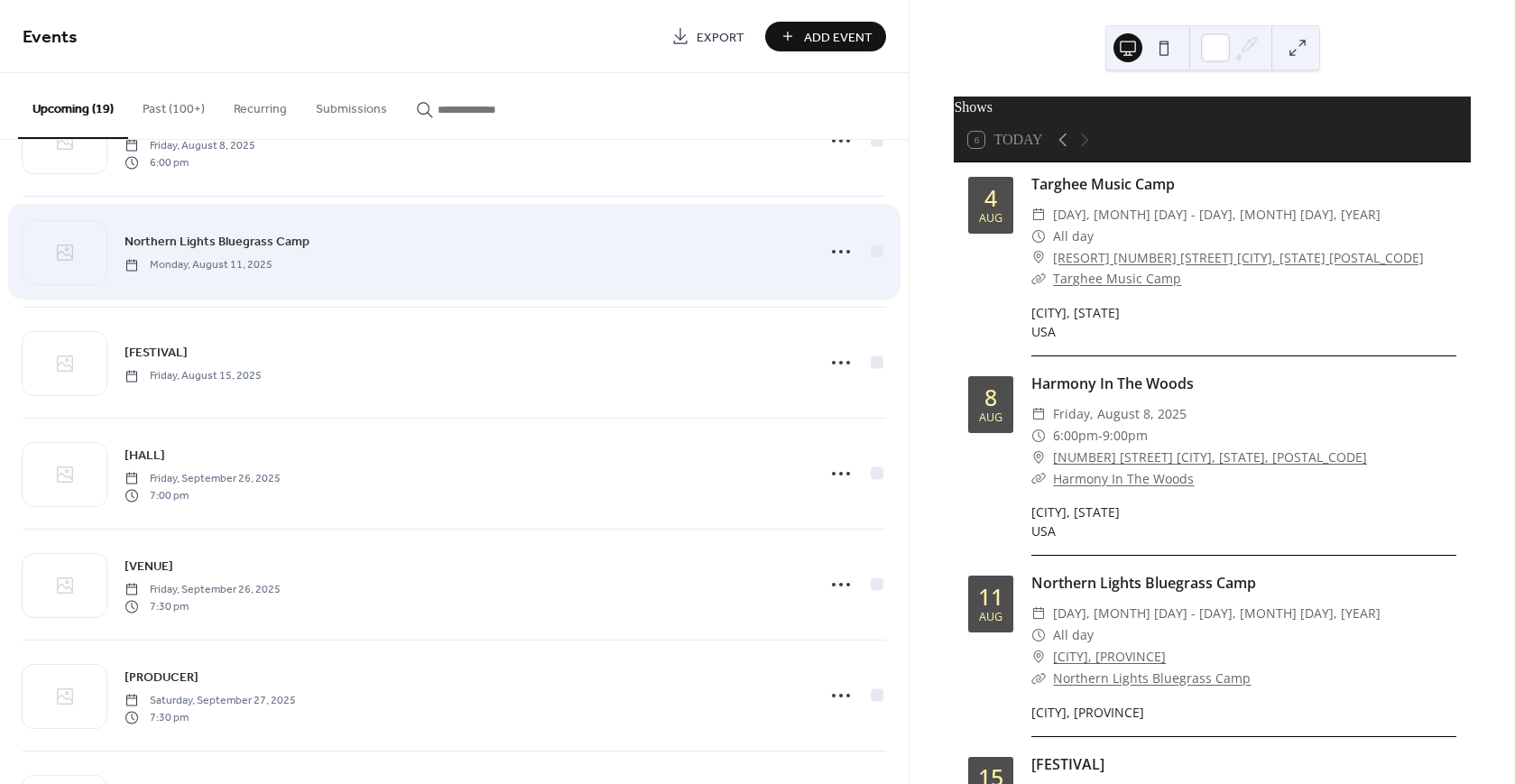scroll, scrollTop: 327, scrollLeft: 0, axis: vertical 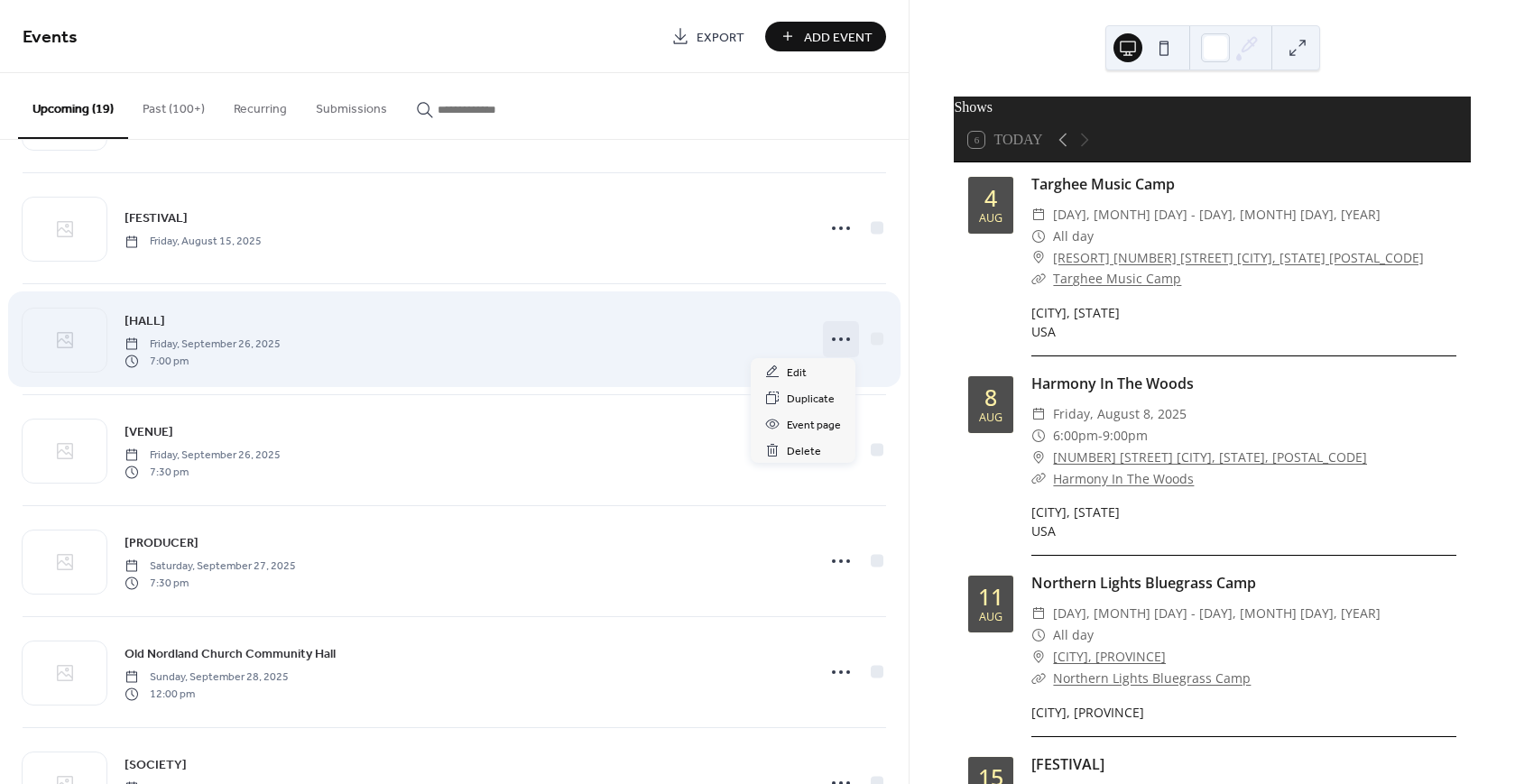 click 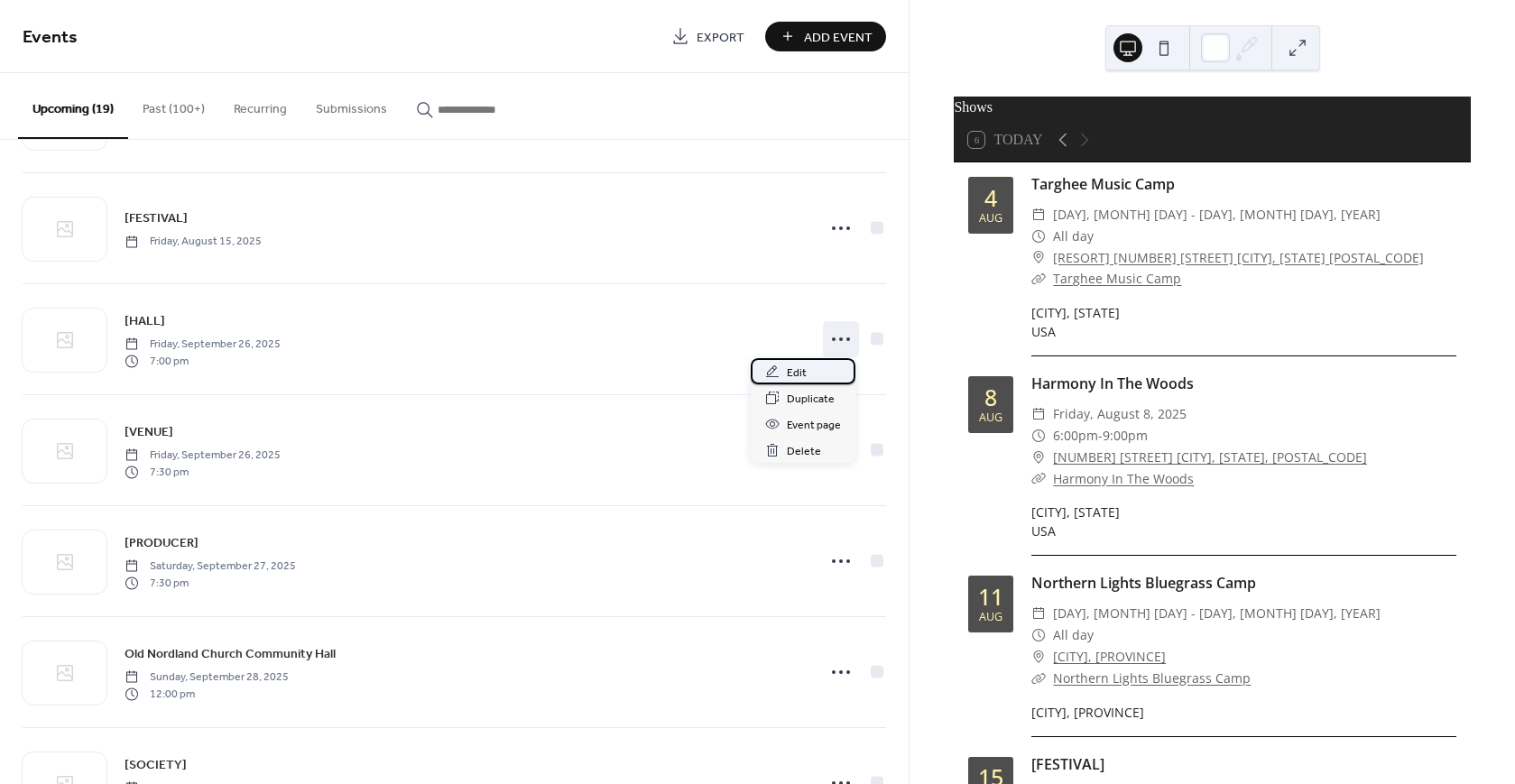click on "Edit" at bounding box center (797, 373) 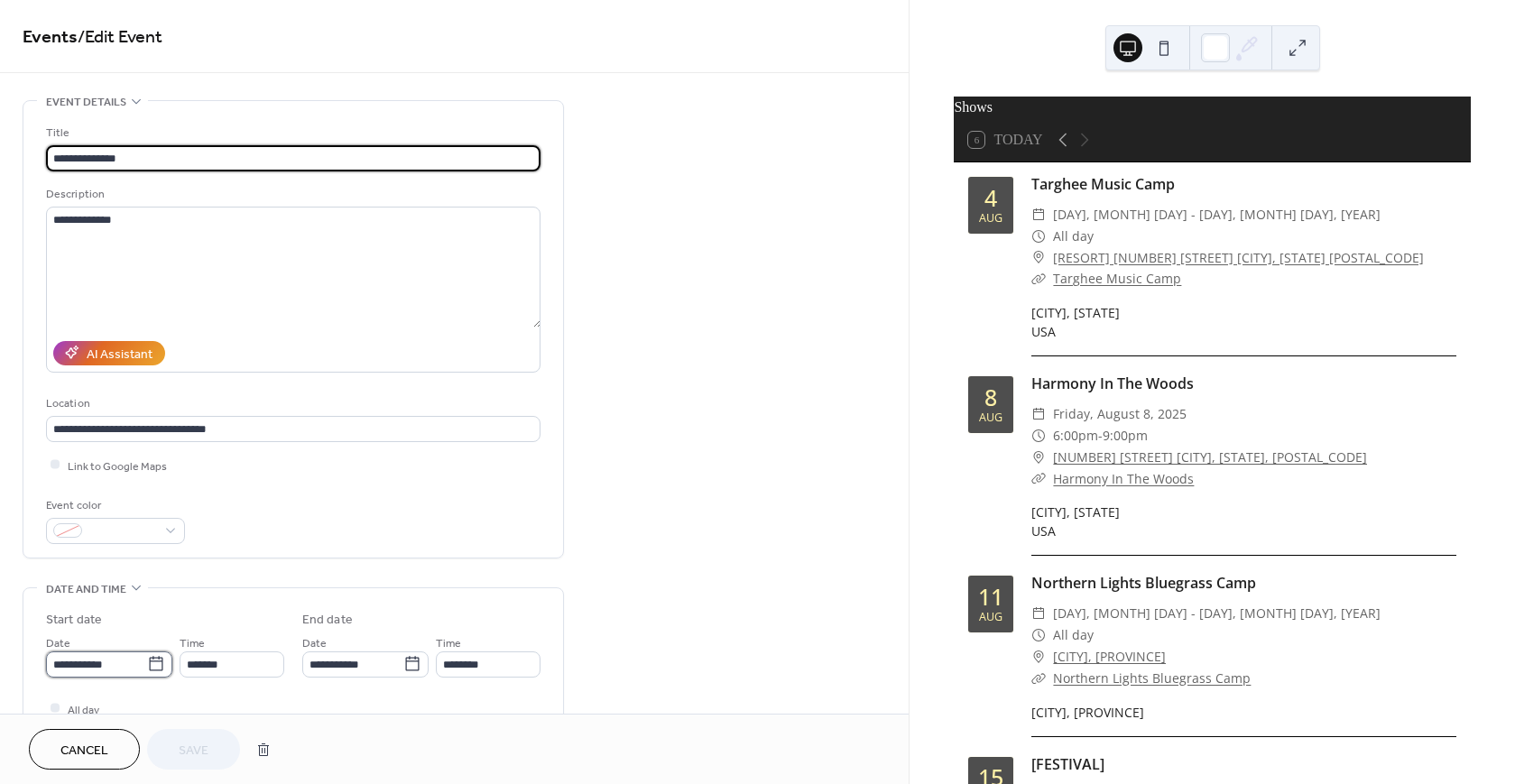 click on "**********" at bounding box center (97, 664) 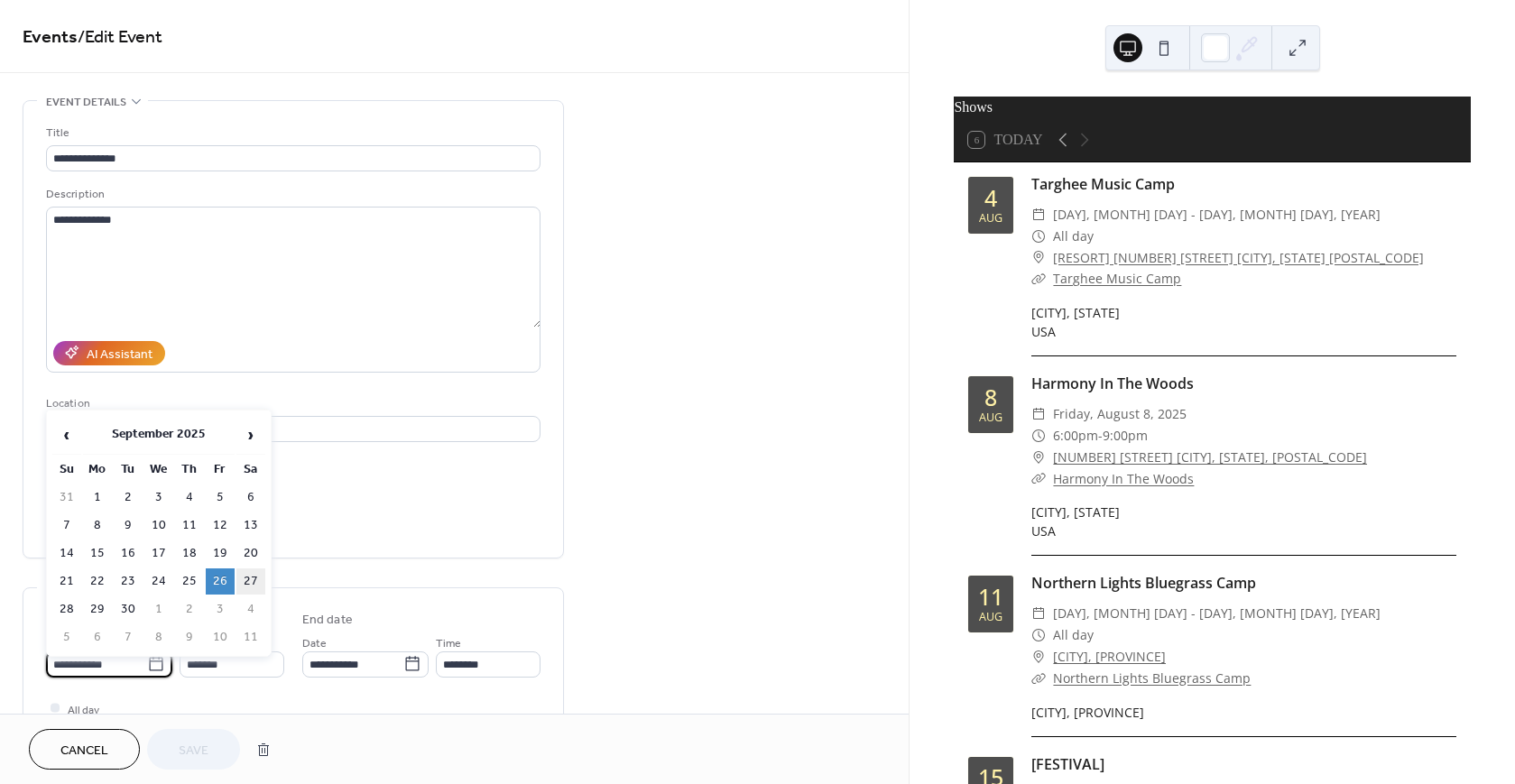 click on "27" at bounding box center (251, 581) 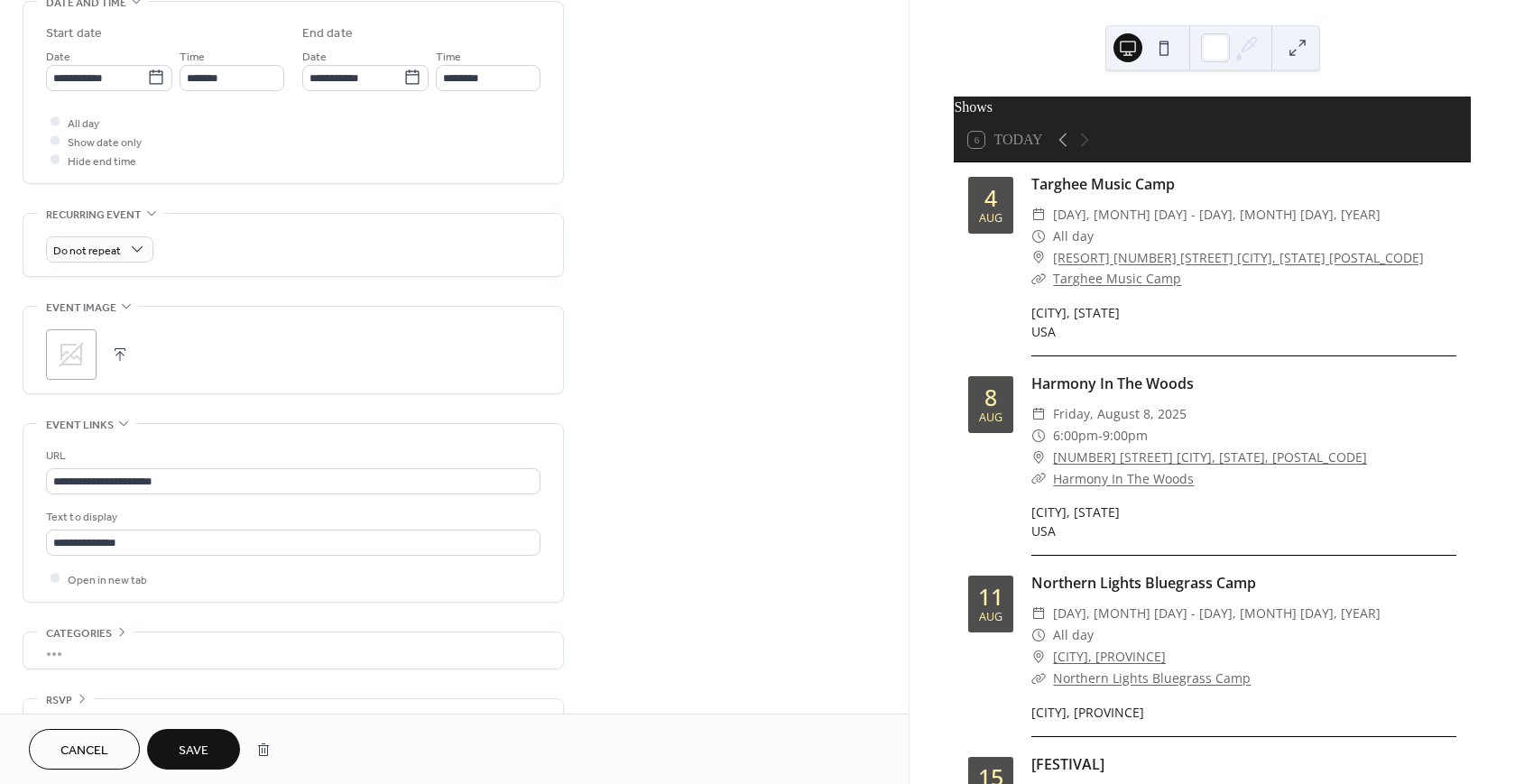 scroll, scrollTop: 621, scrollLeft: 0, axis: vertical 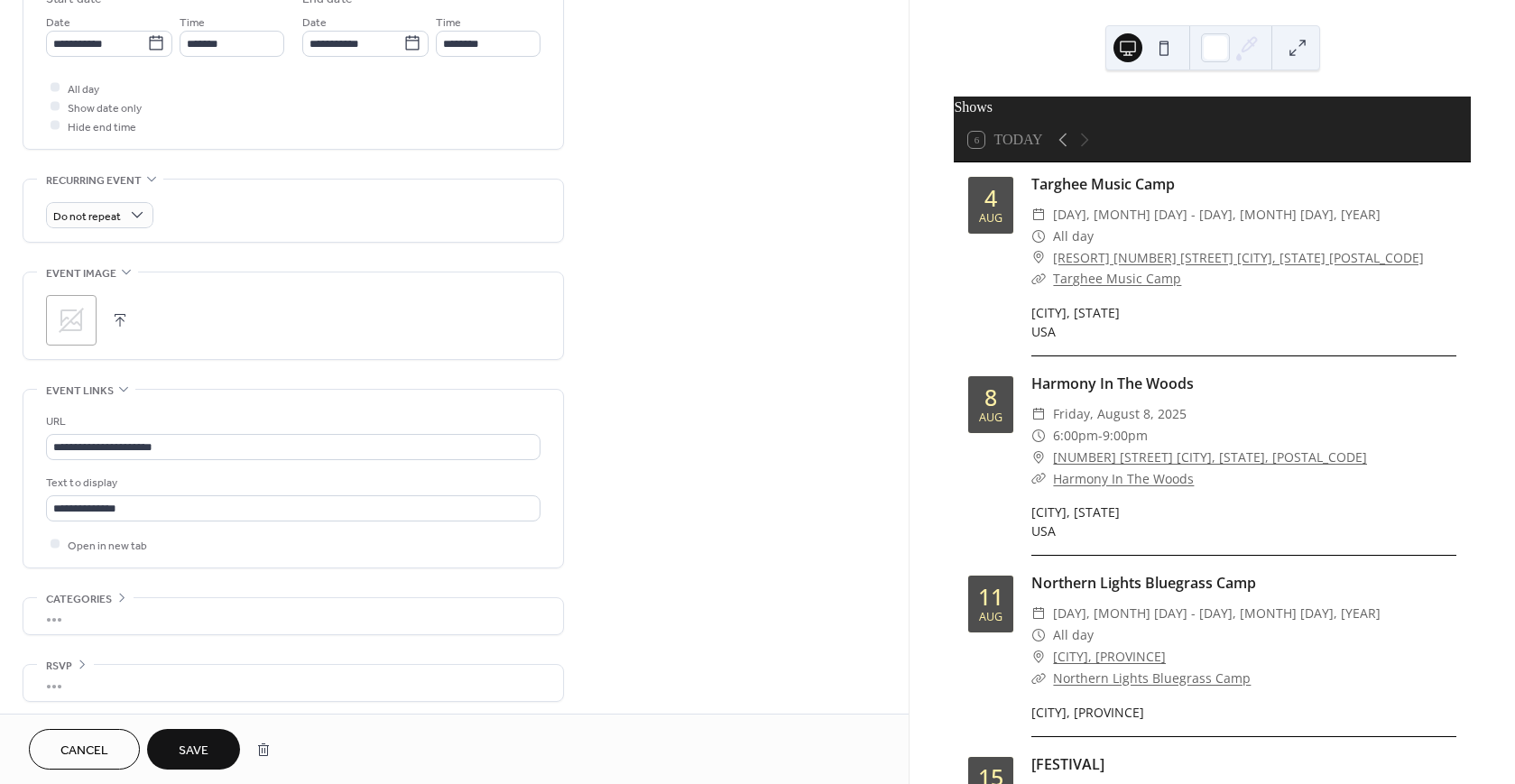 click on "Save" at bounding box center (193, 749) 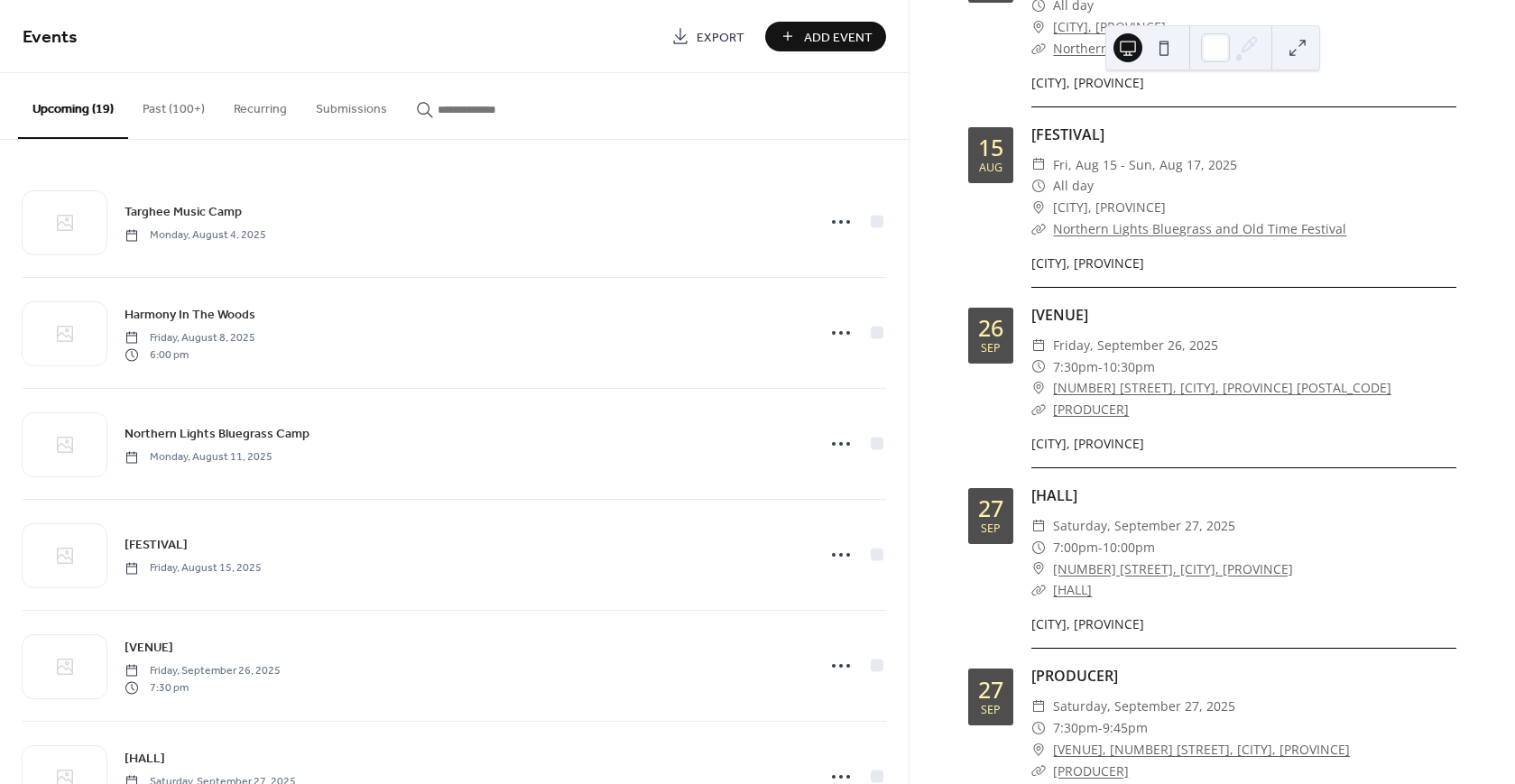 scroll, scrollTop: 633, scrollLeft: 0, axis: vertical 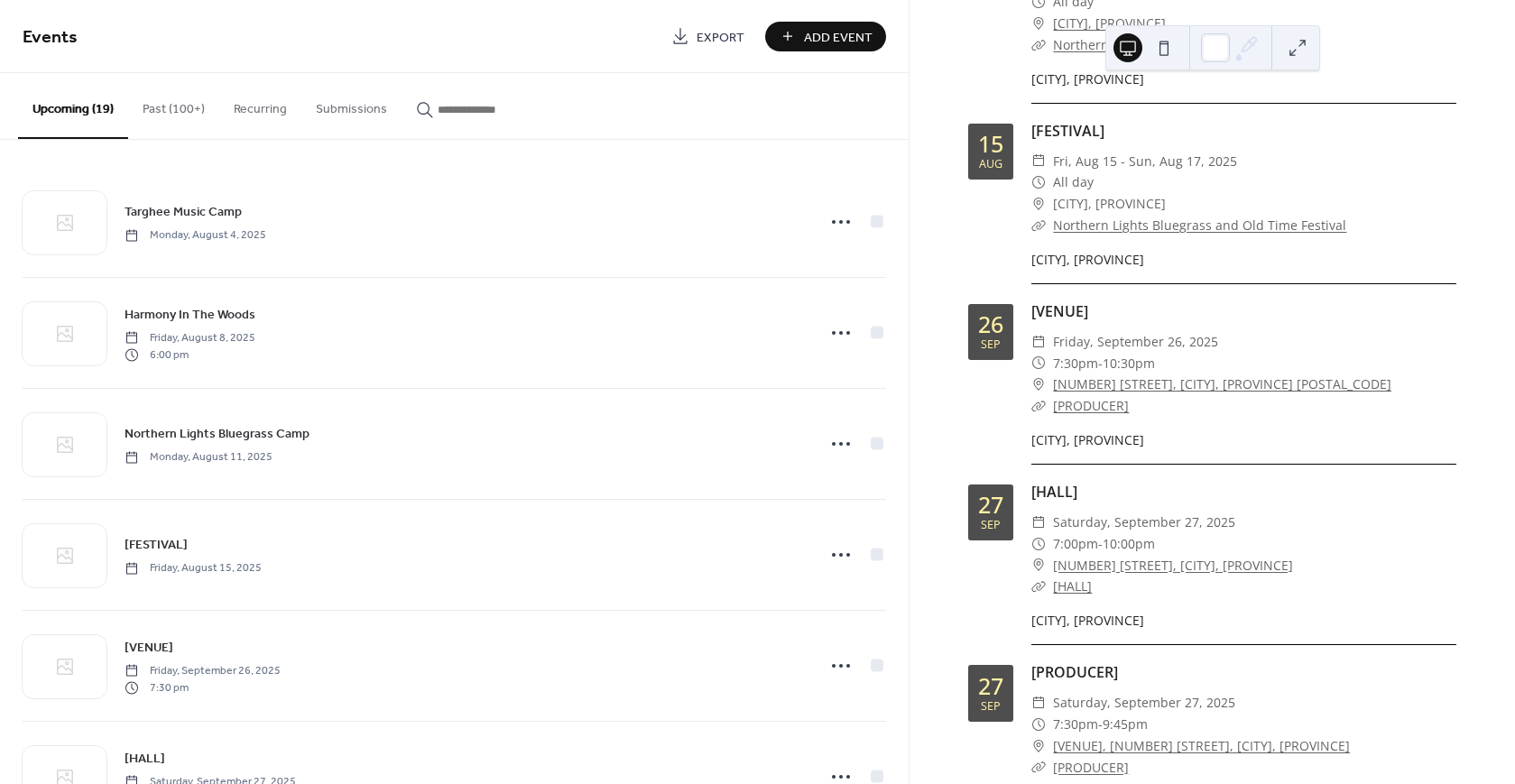 click on "Fanny Bay Hall" at bounding box center [1072, 586] 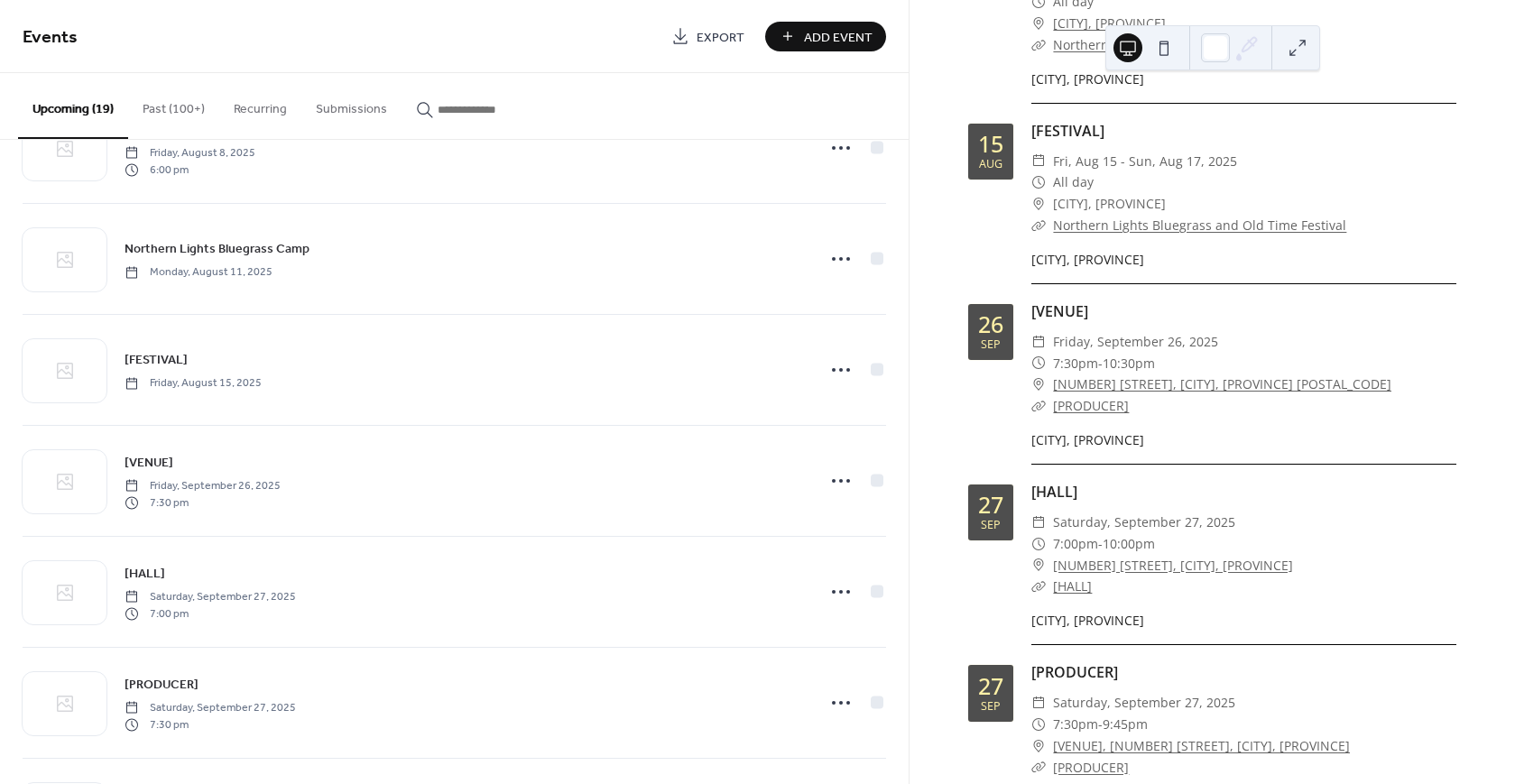 scroll, scrollTop: 190, scrollLeft: 0, axis: vertical 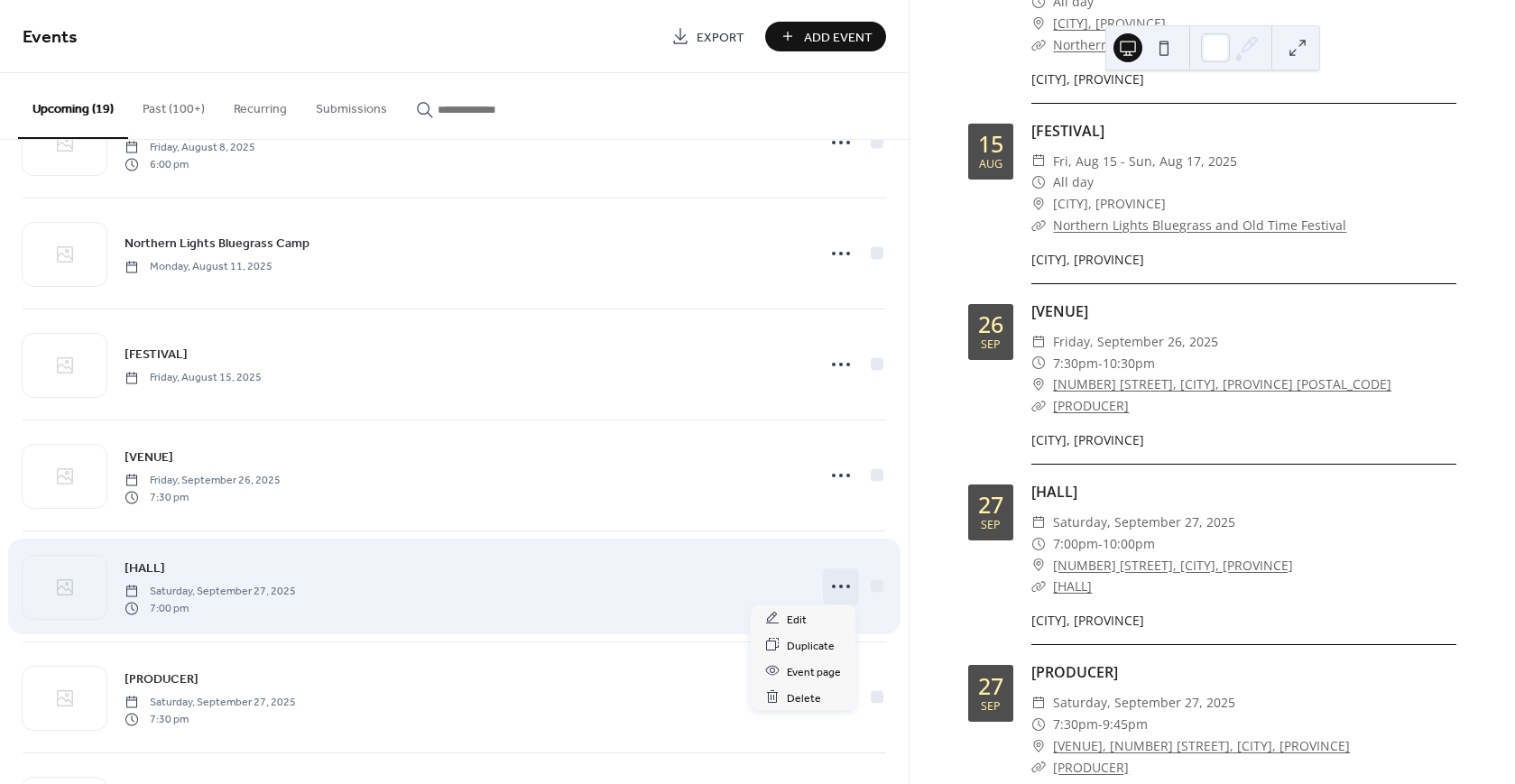click 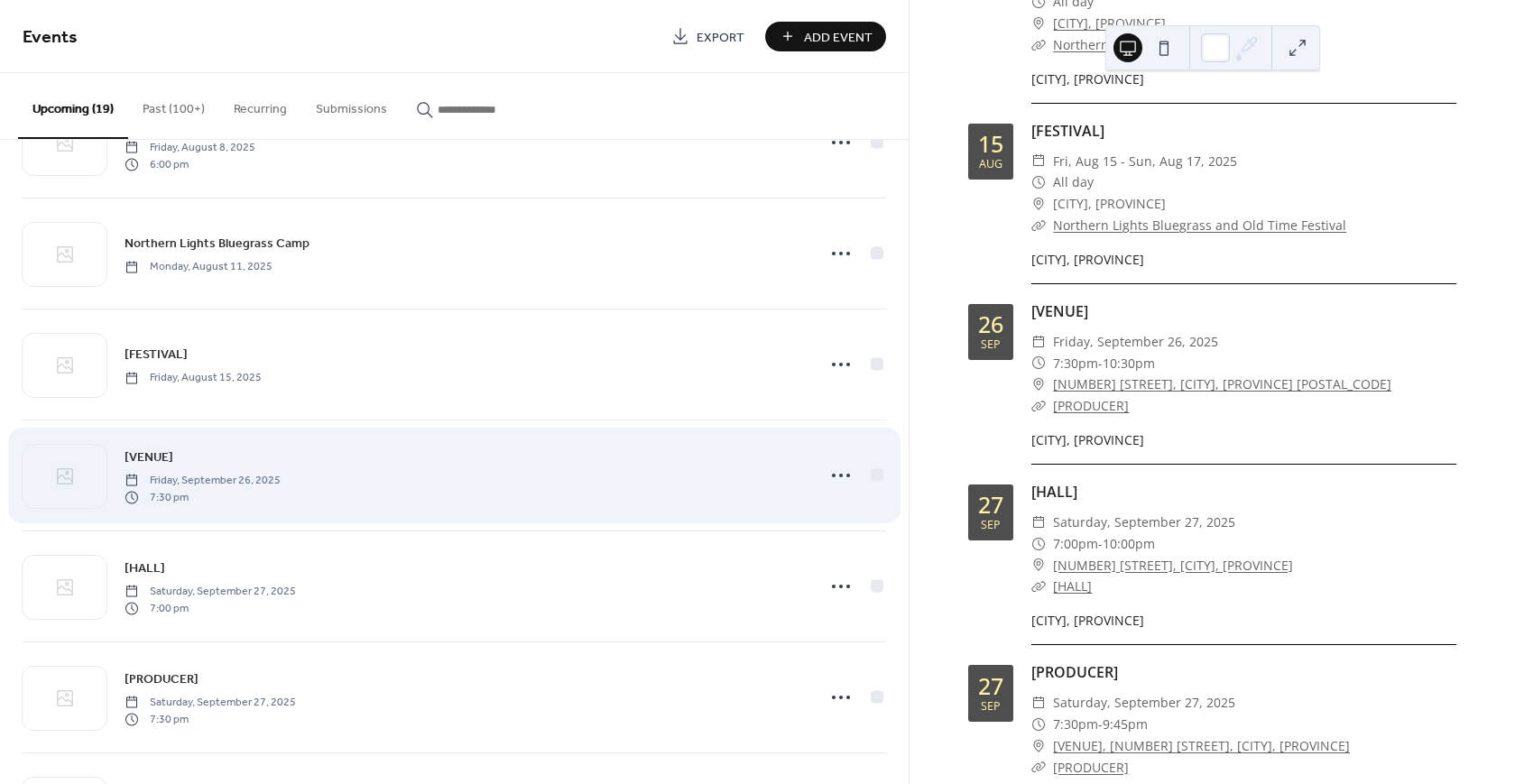 click on "Oak Bay Recreation Centre Friday, September 26, 2025 7:30 pm" at bounding box center (454, 475) 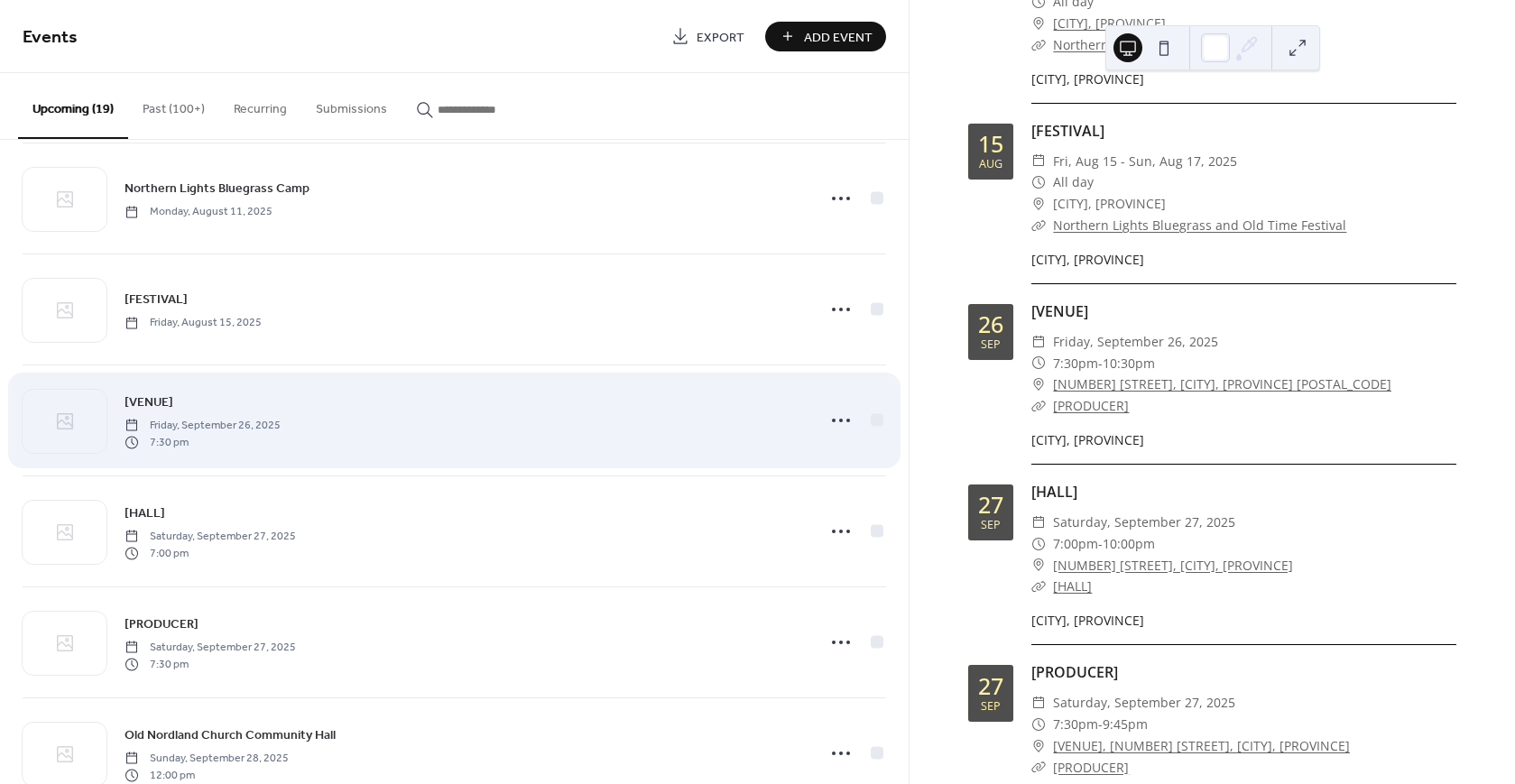 scroll, scrollTop: 246, scrollLeft: 0, axis: vertical 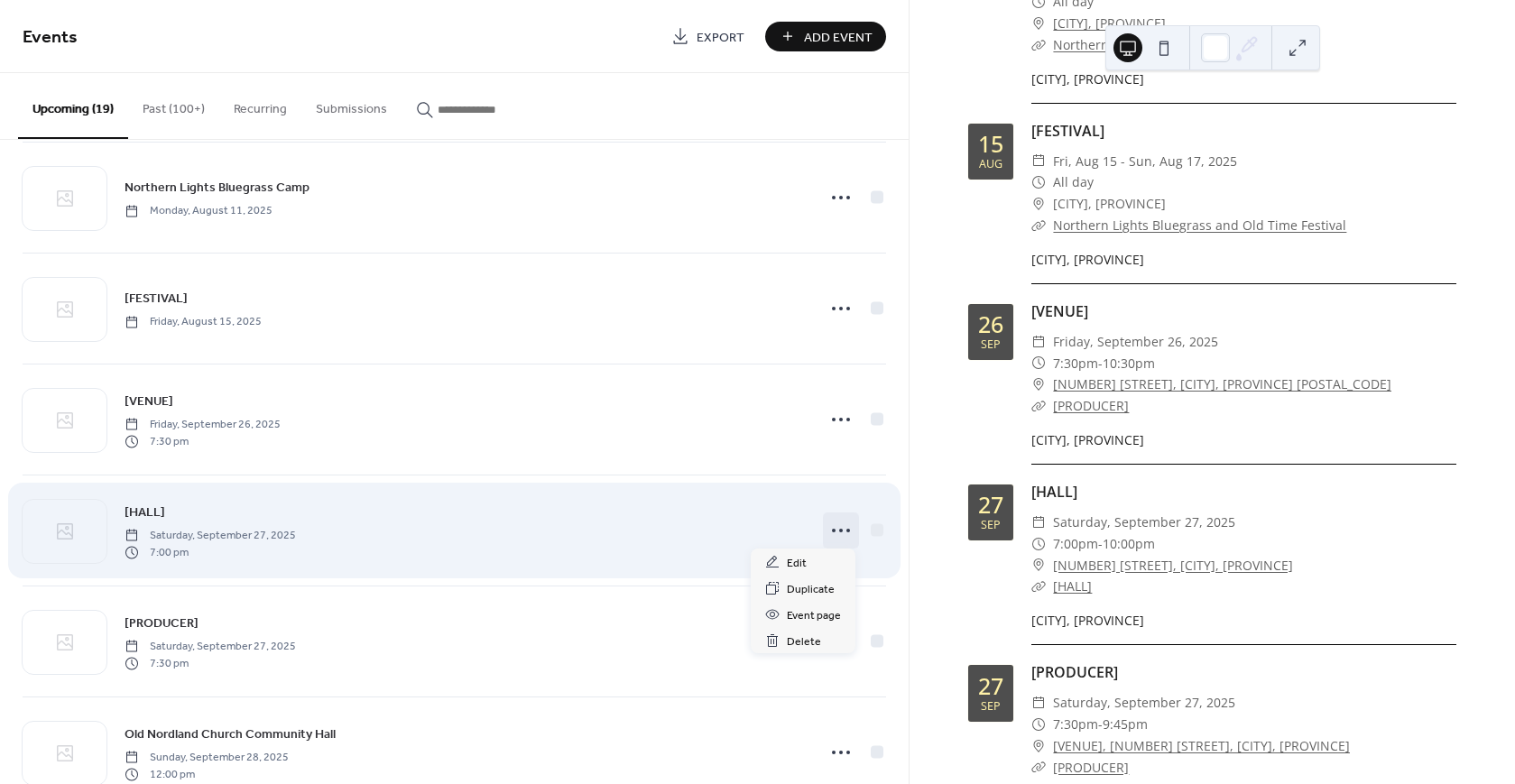 click 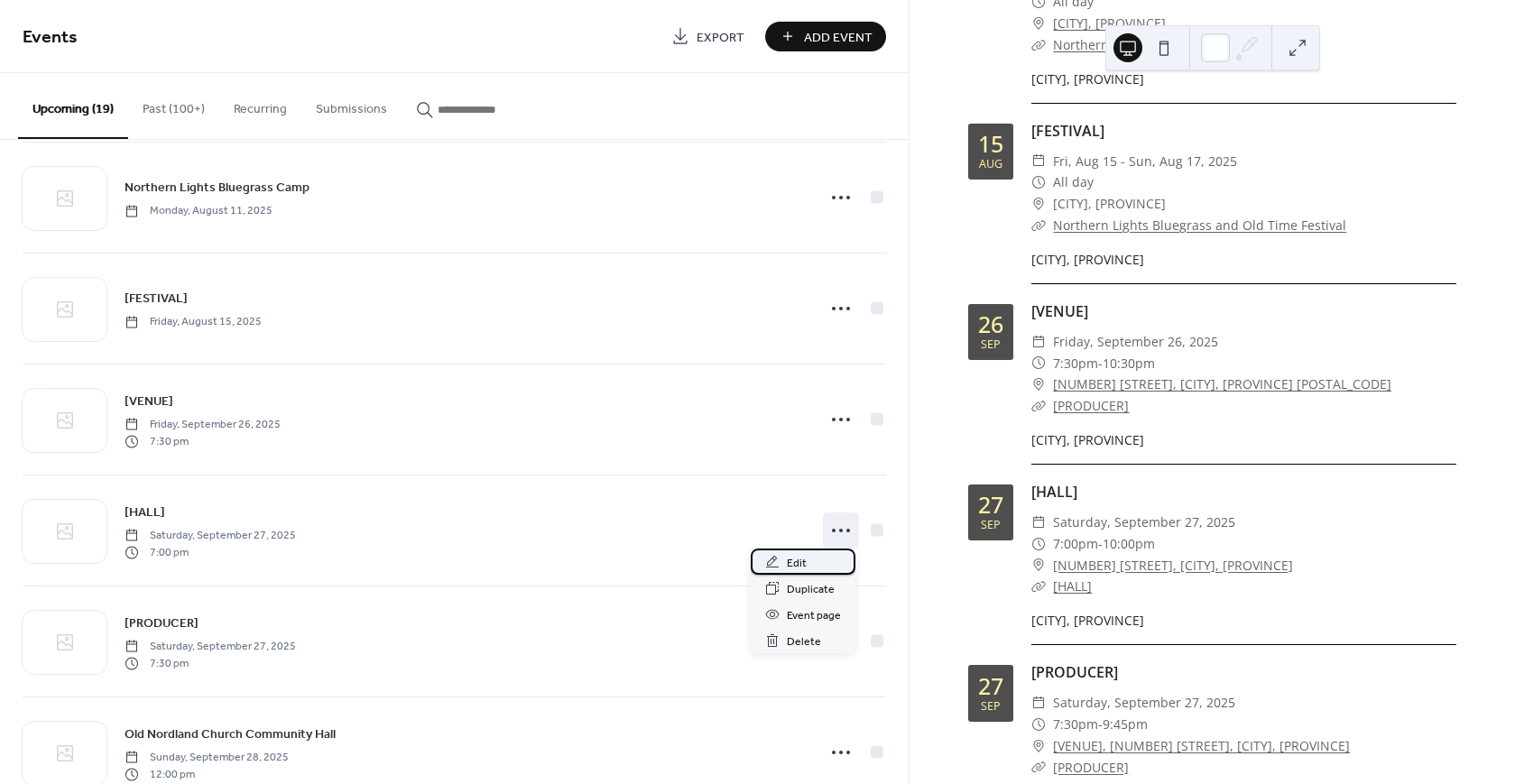click on "Edit" at bounding box center [797, 563] 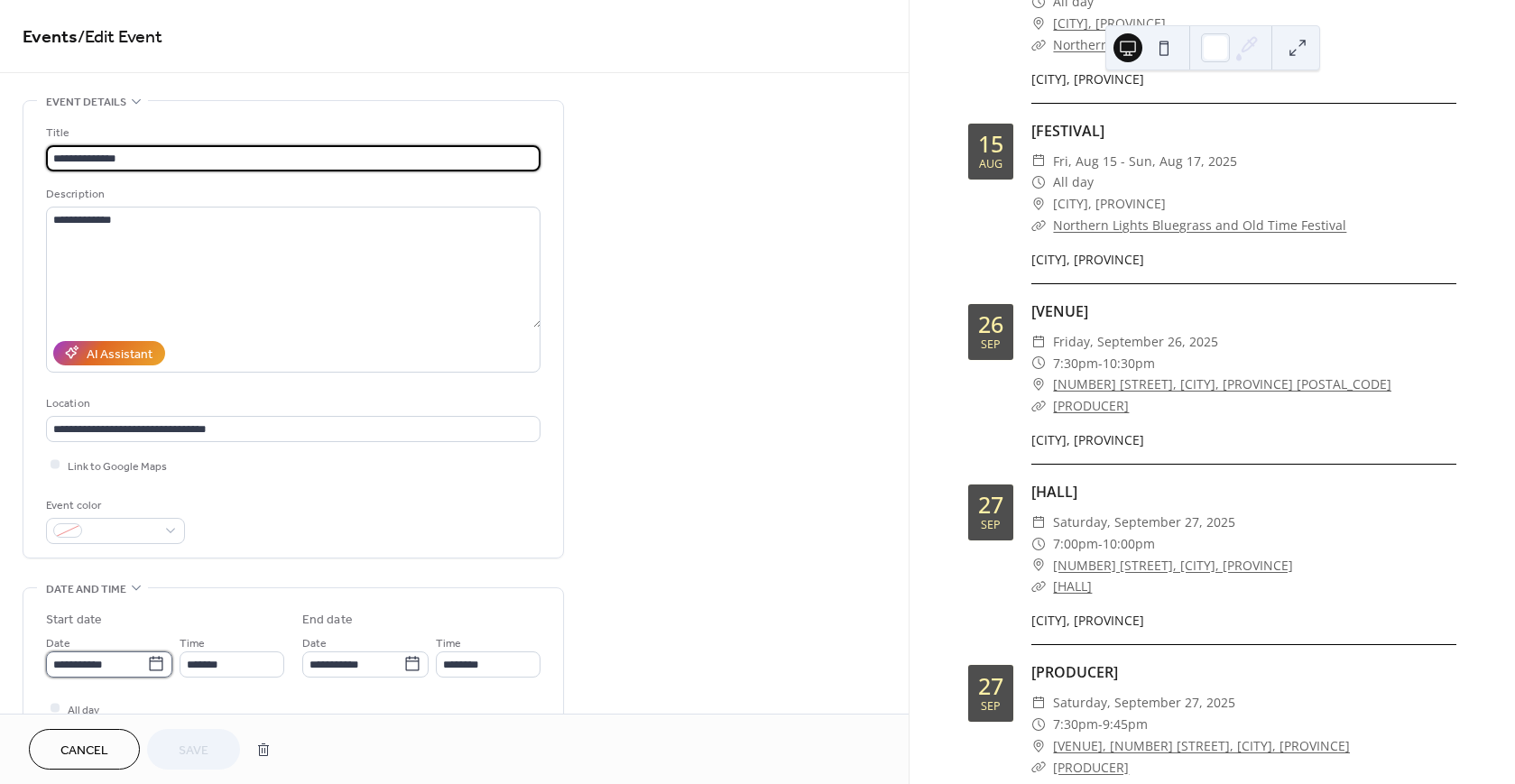 click on "**********" at bounding box center [97, 664] 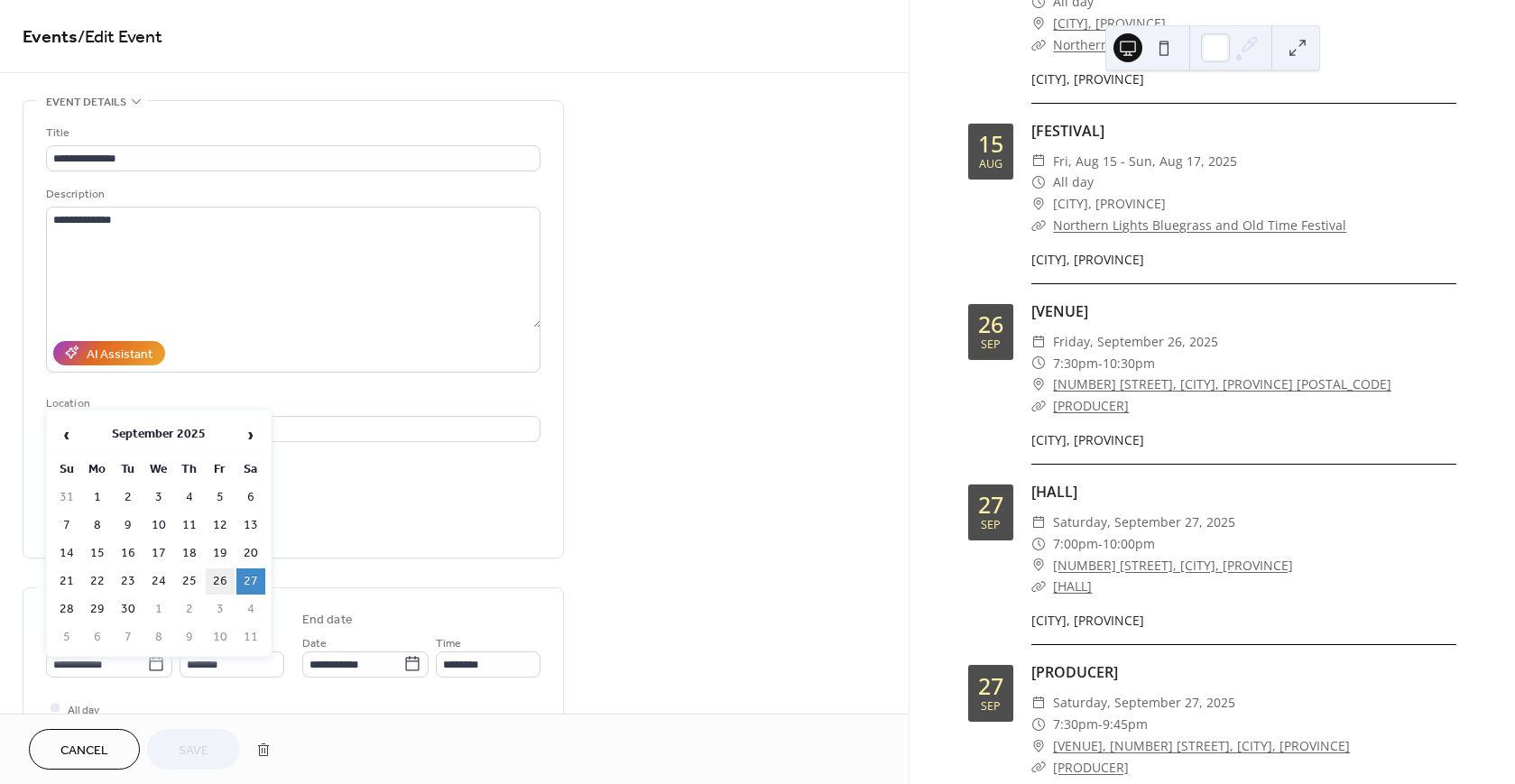 click on "26" at bounding box center (220, 581) 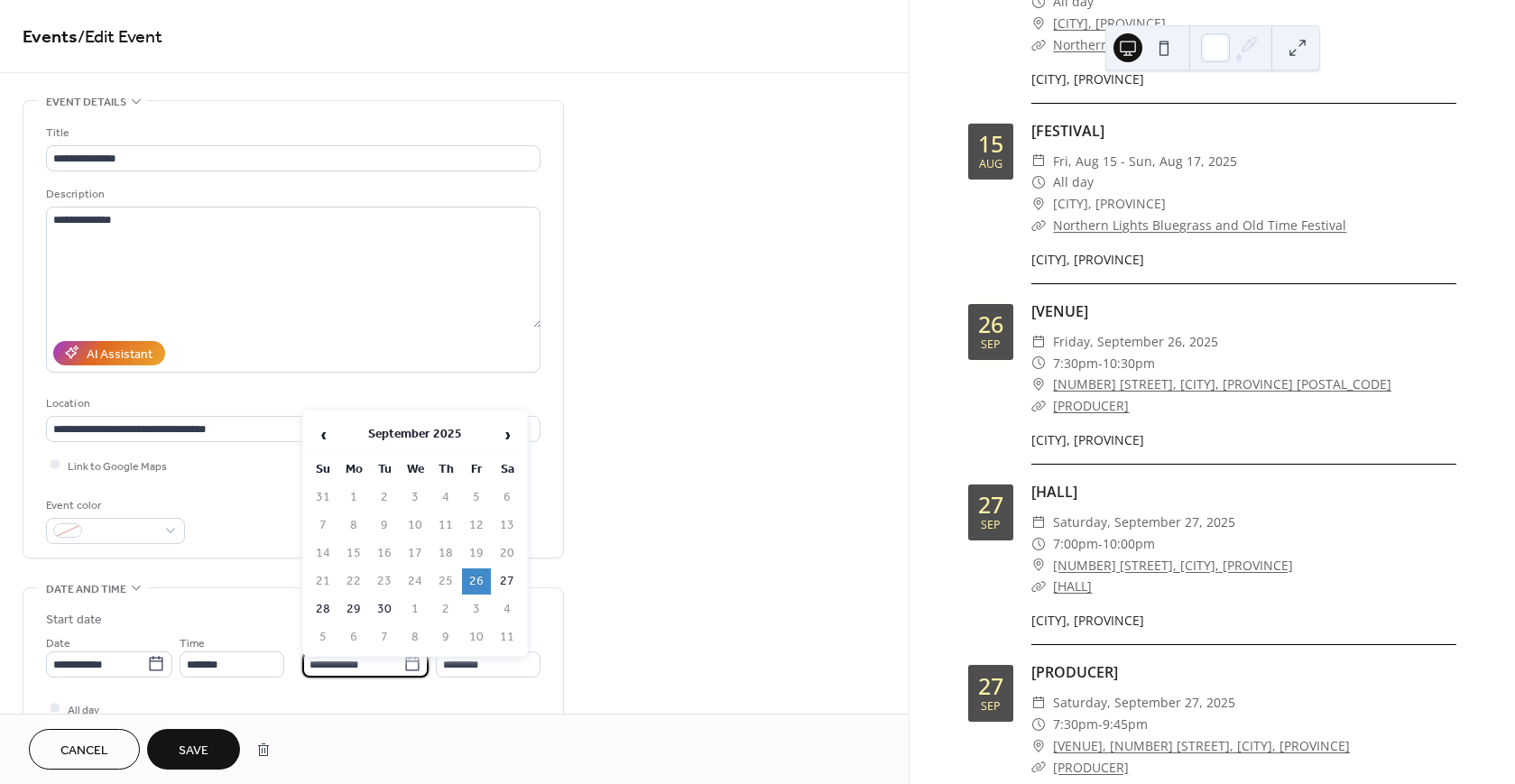 click on "**********" at bounding box center (353, 664) 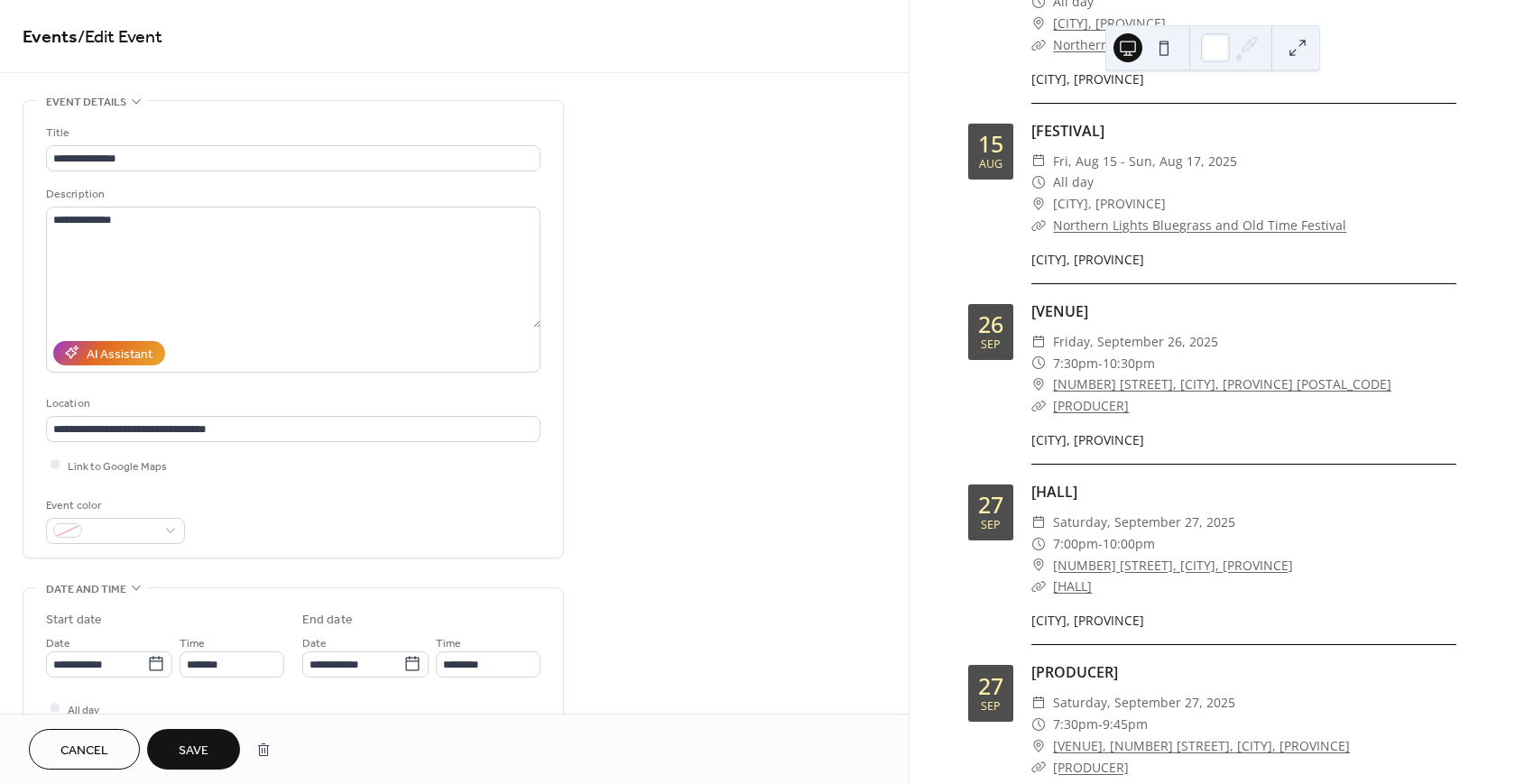 click on "**********" at bounding box center [454, 720] 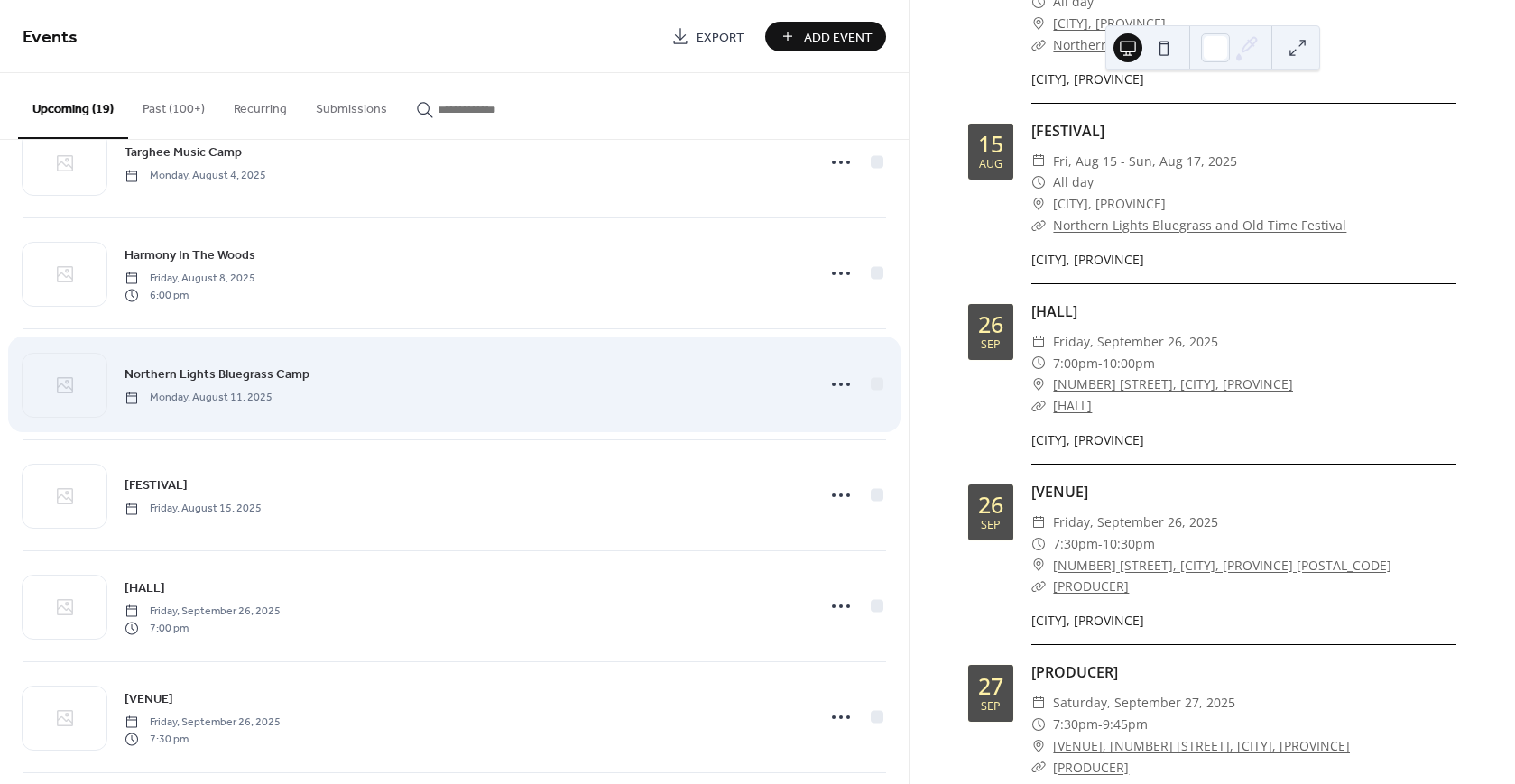 scroll, scrollTop: 64, scrollLeft: 0, axis: vertical 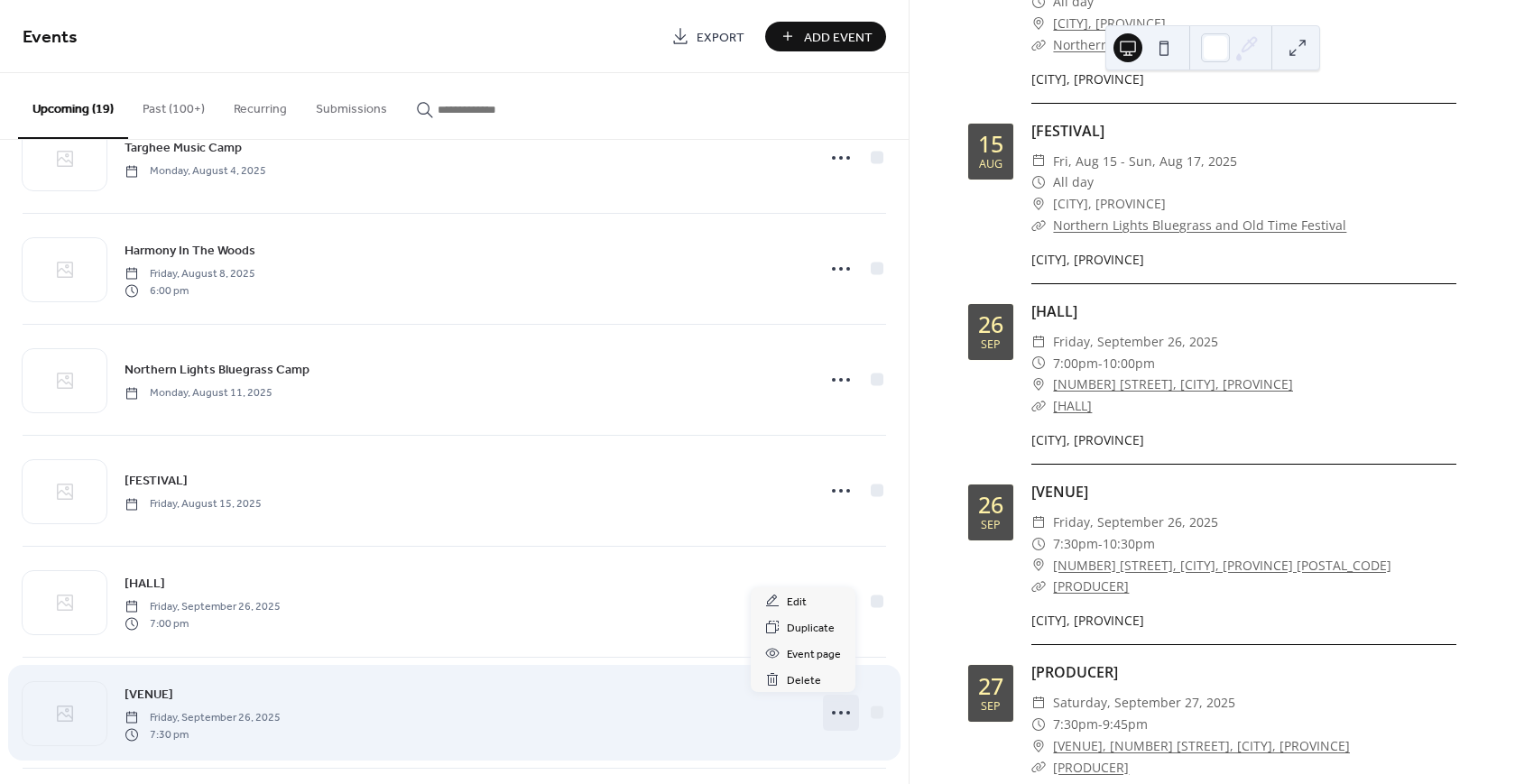 click 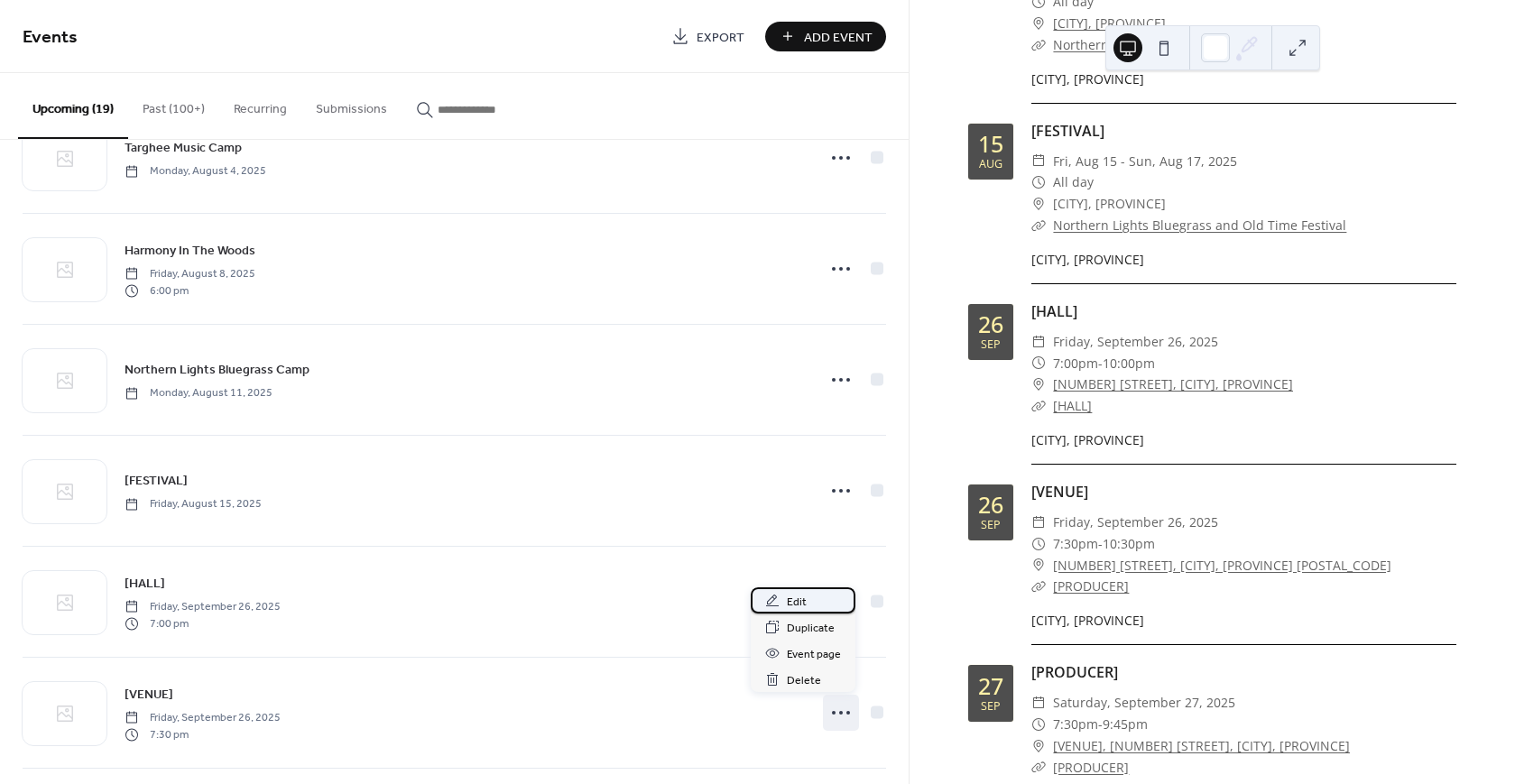 click on "Edit" at bounding box center [803, 600] 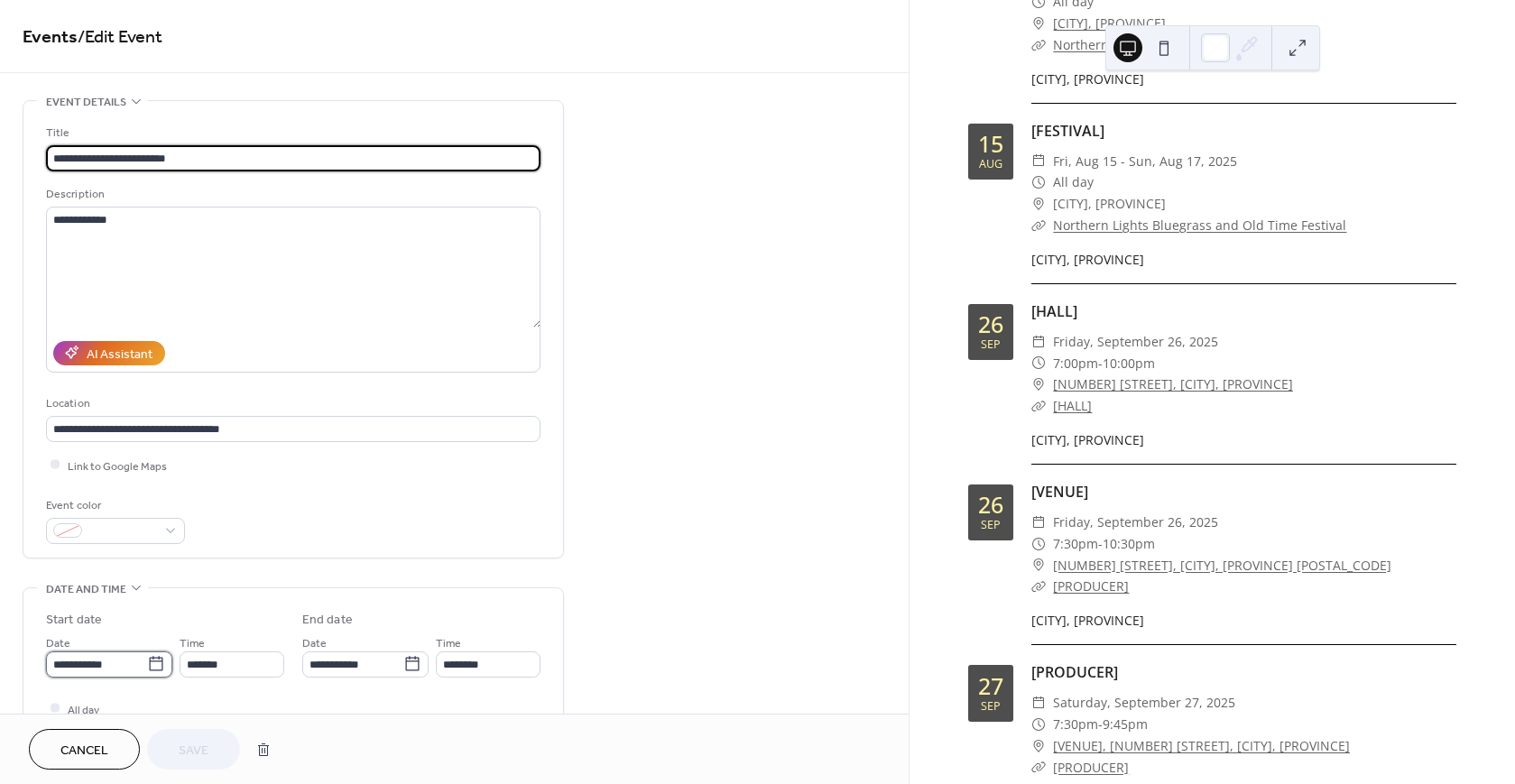 click on "**********" at bounding box center (97, 664) 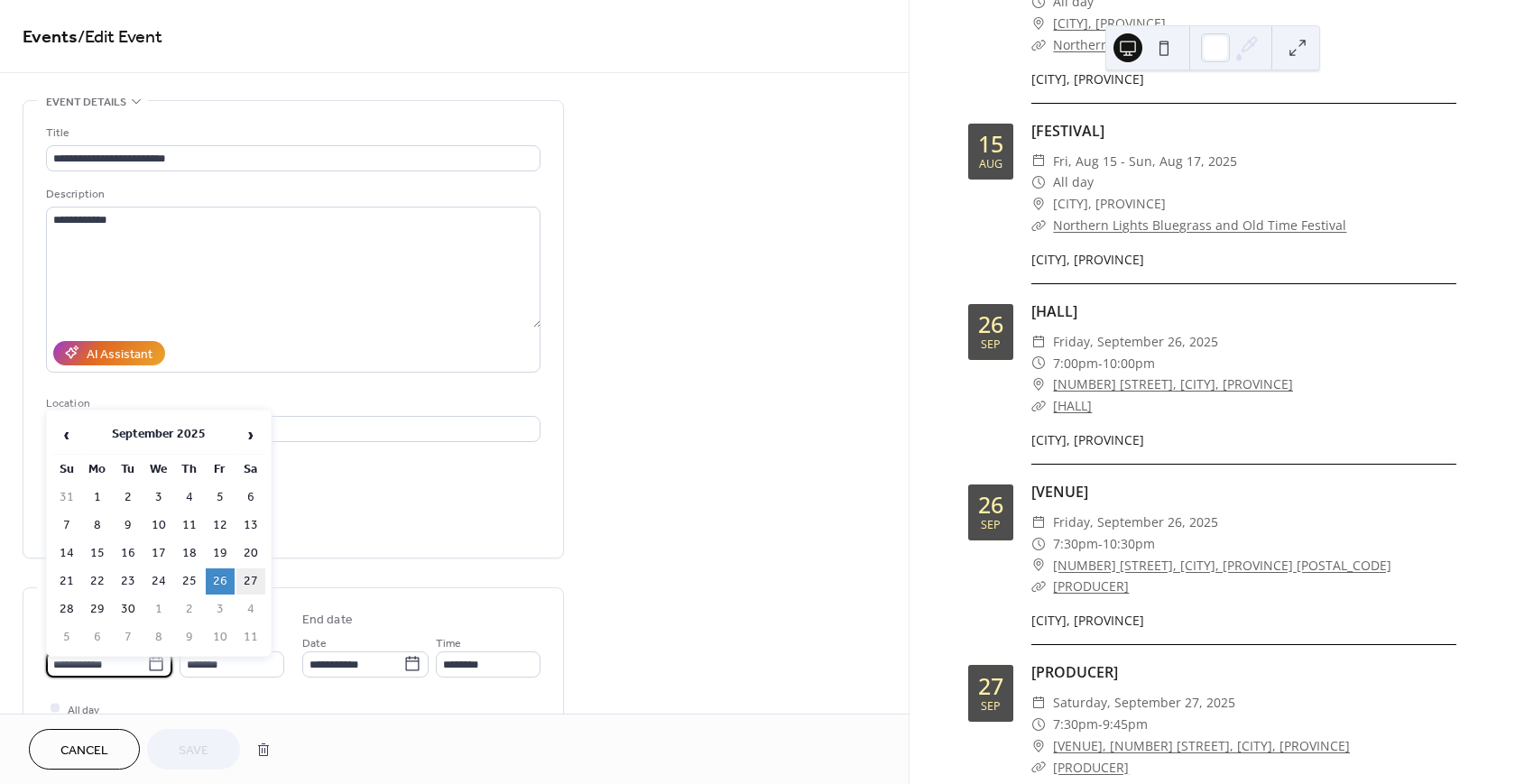 click on "27" at bounding box center [251, 581] 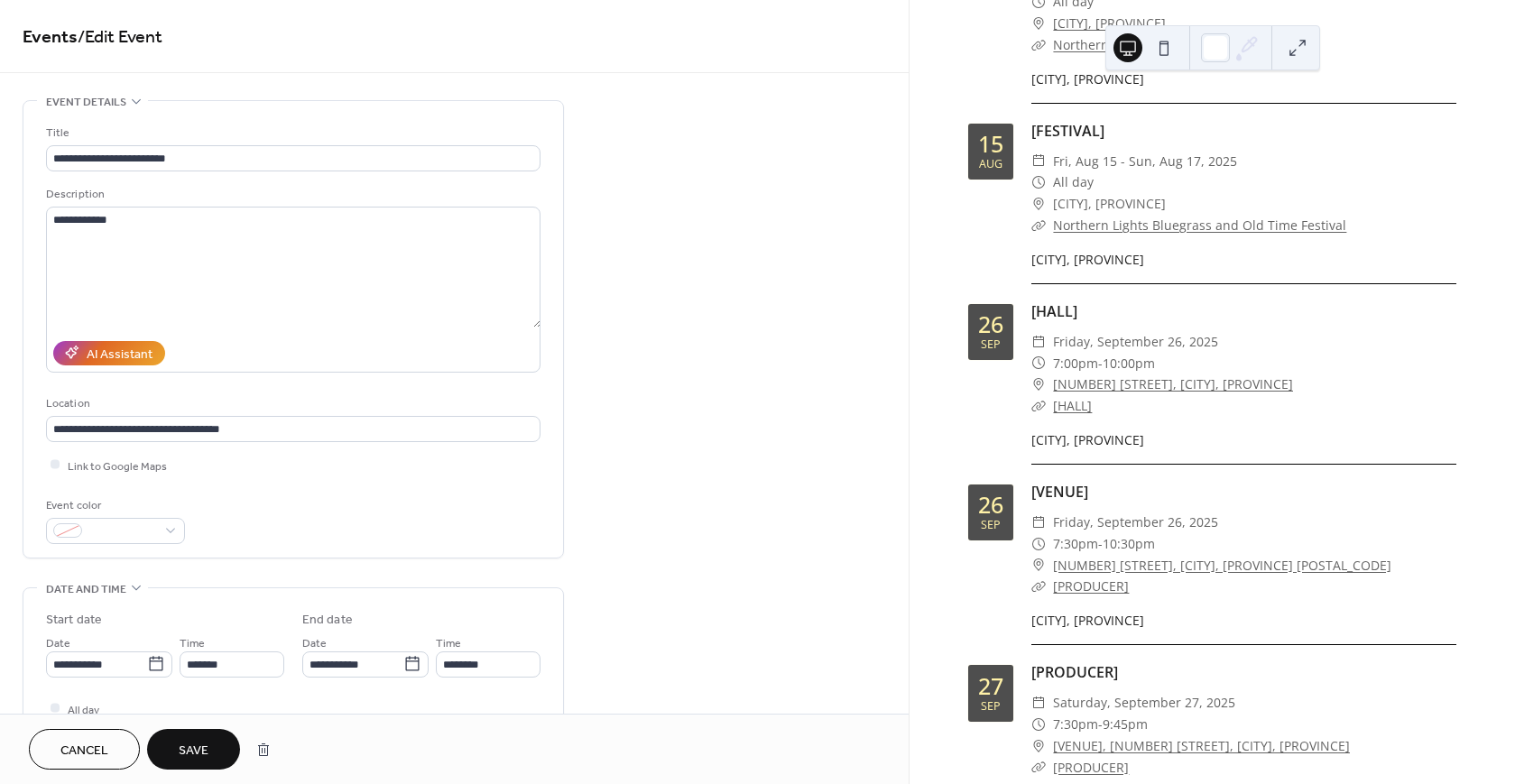 click on "Save" at bounding box center [193, 751] 